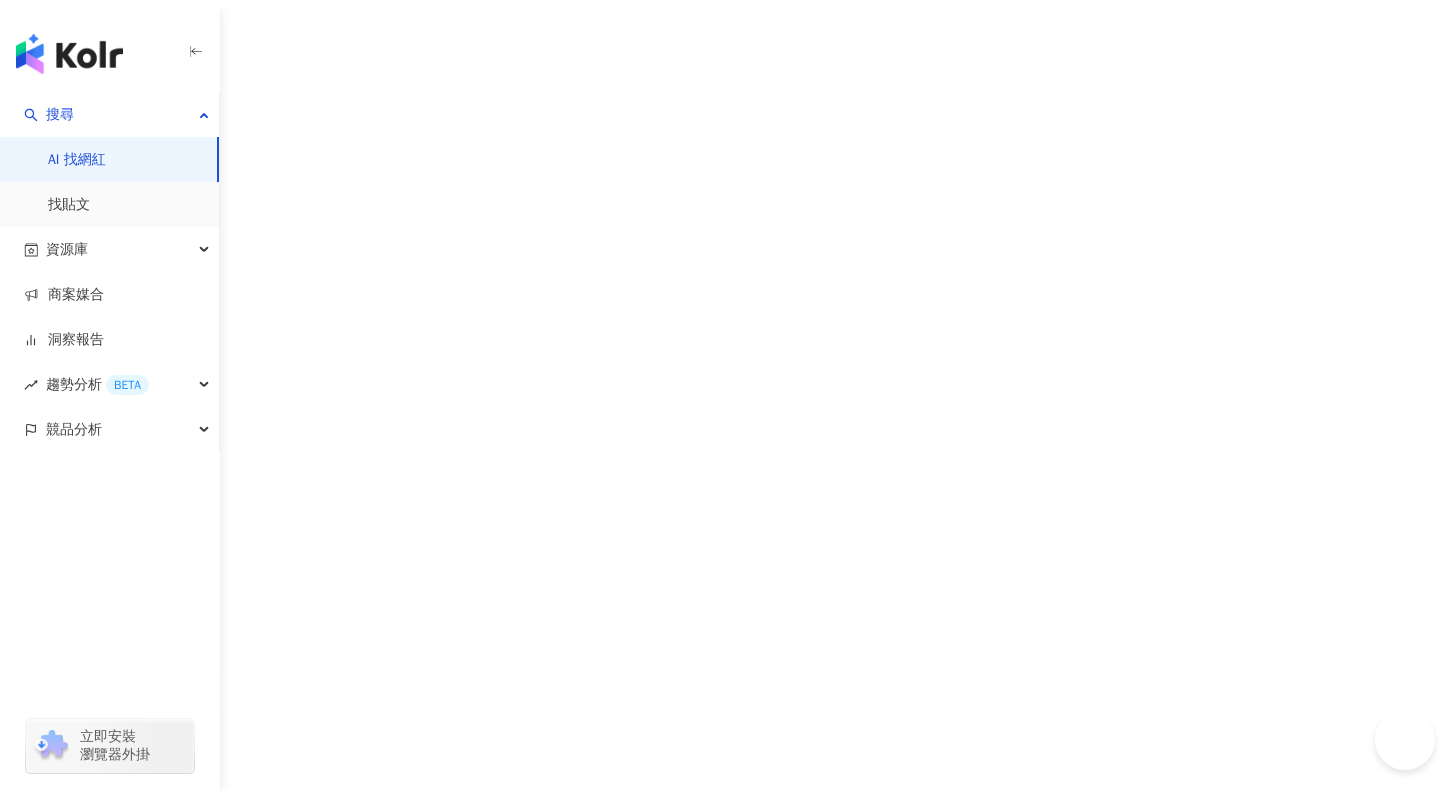 scroll, scrollTop: 0, scrollLeft: 0, axis: both 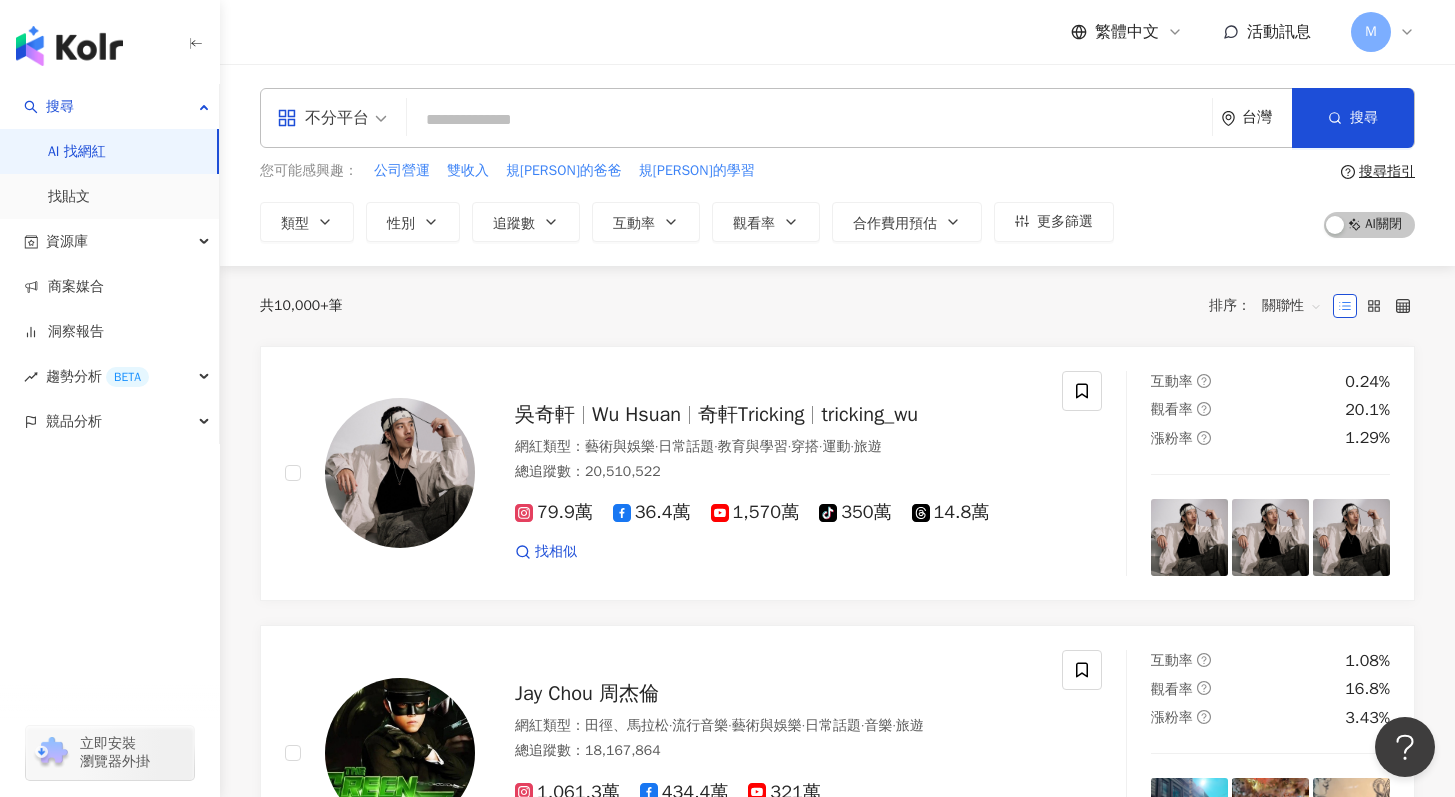 click at bounding box center (809, 120) 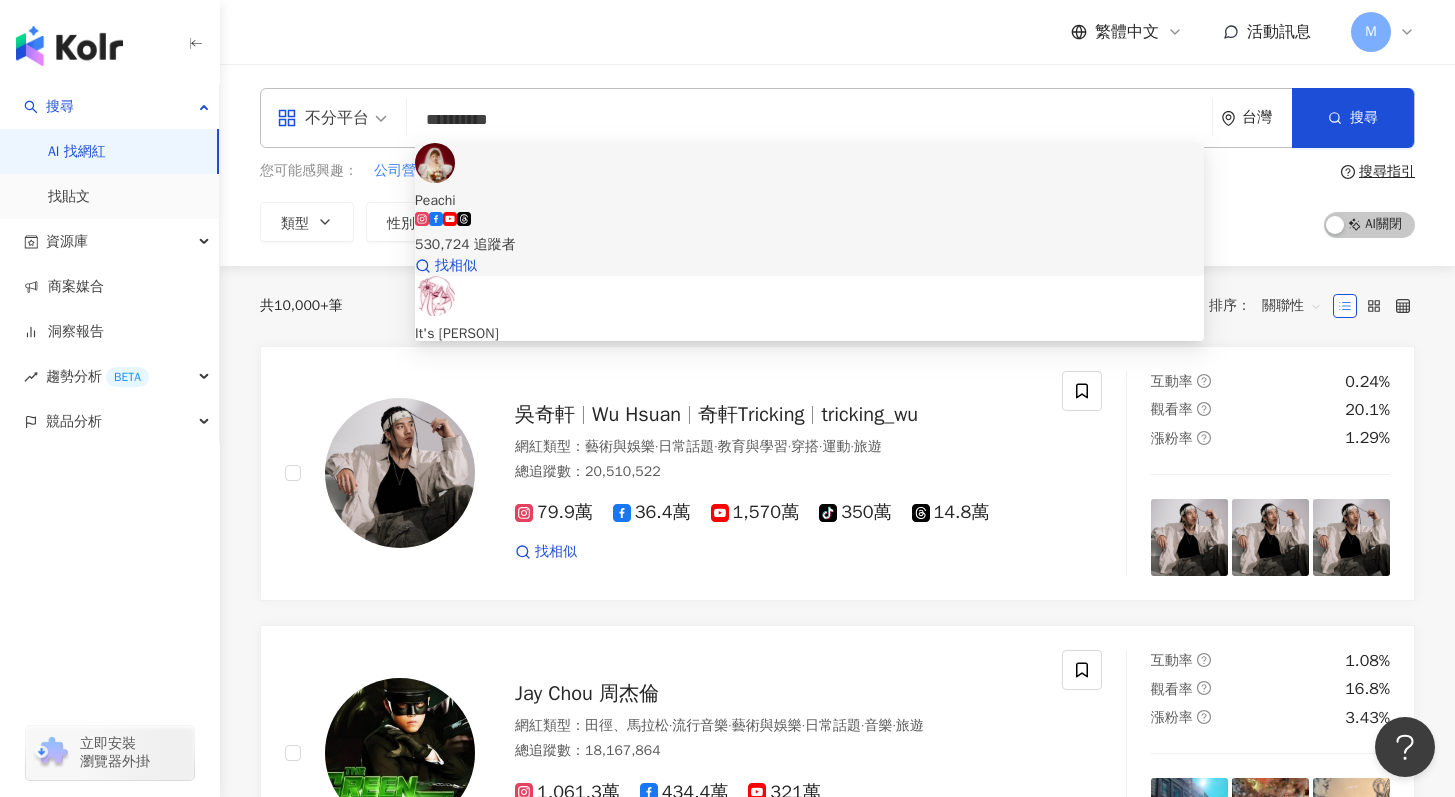 click on "Peachi 530,724   追蹤者 找相似" at bounding box center [809, 209] 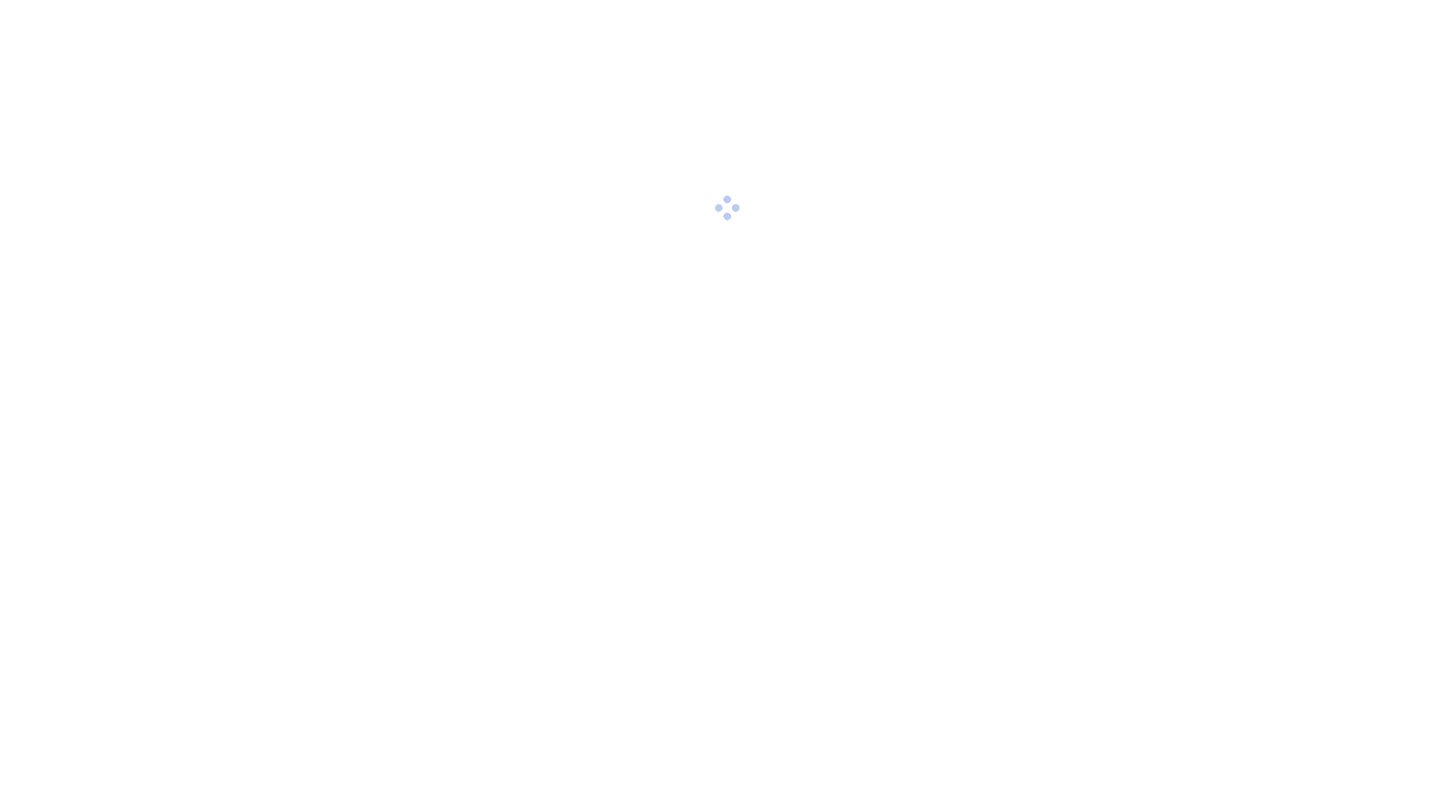 scroll, scrollTop: 0, scrollLeft: 0, axis: both 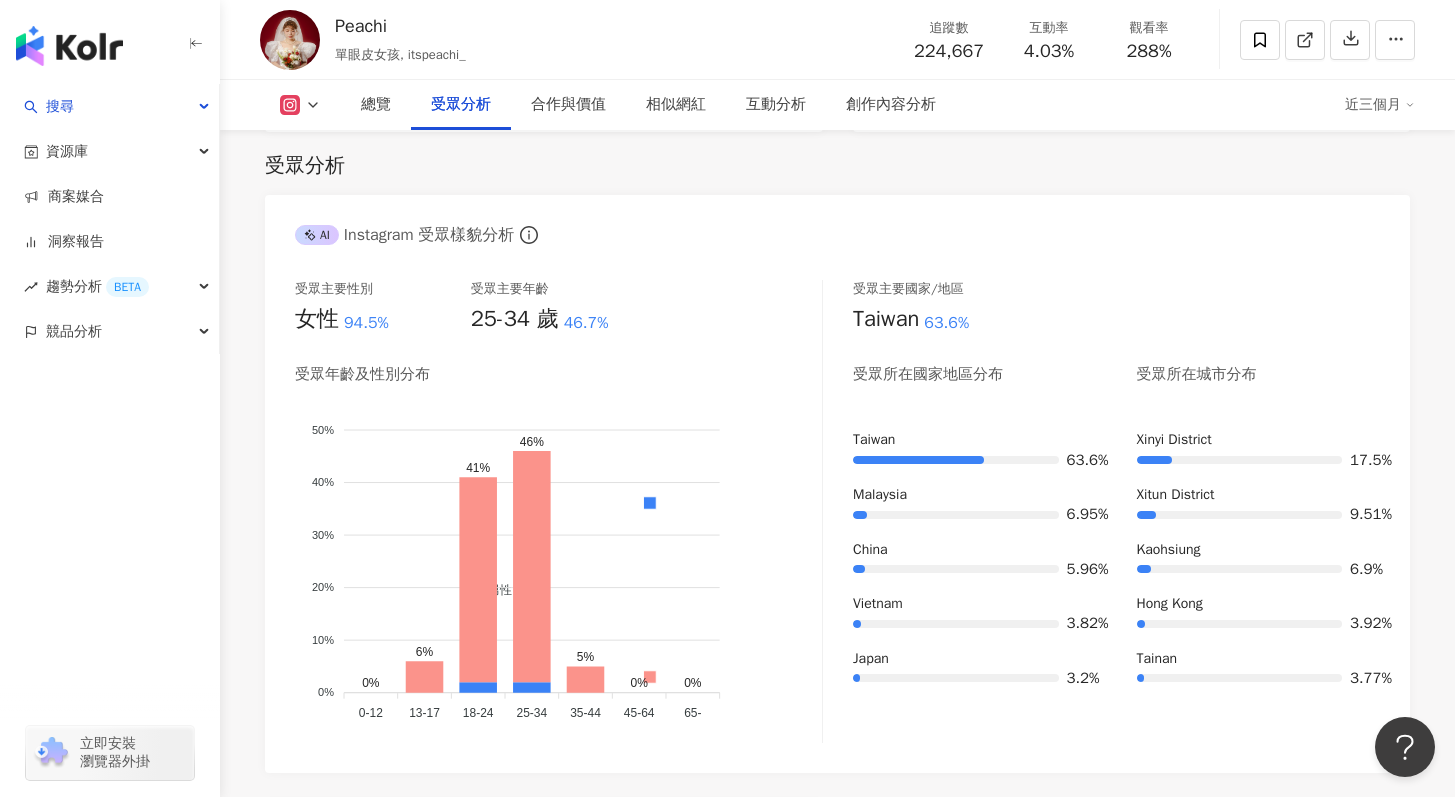 click at bounding box center (300, 105) 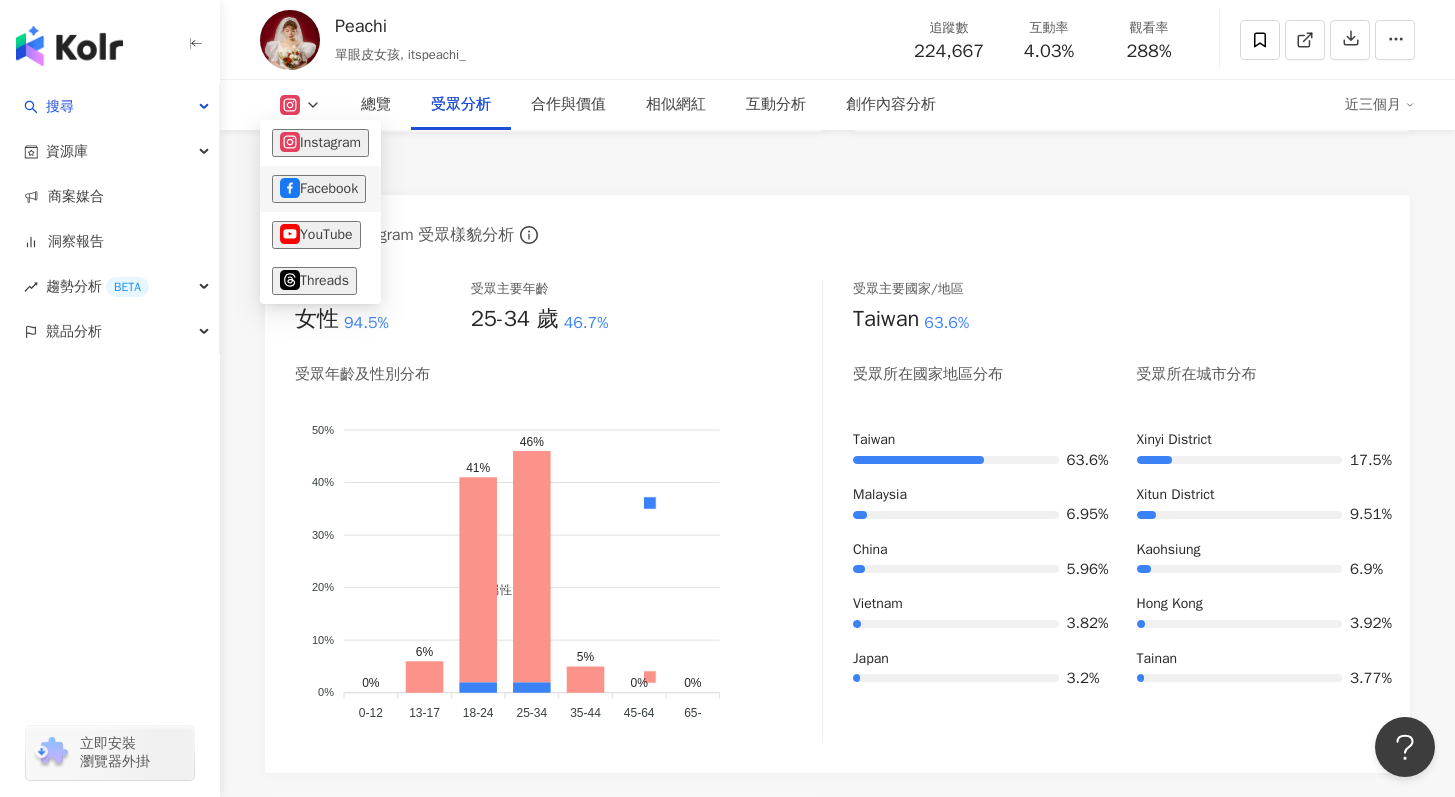 click on "Facebook" at bounding box center [319, 189] 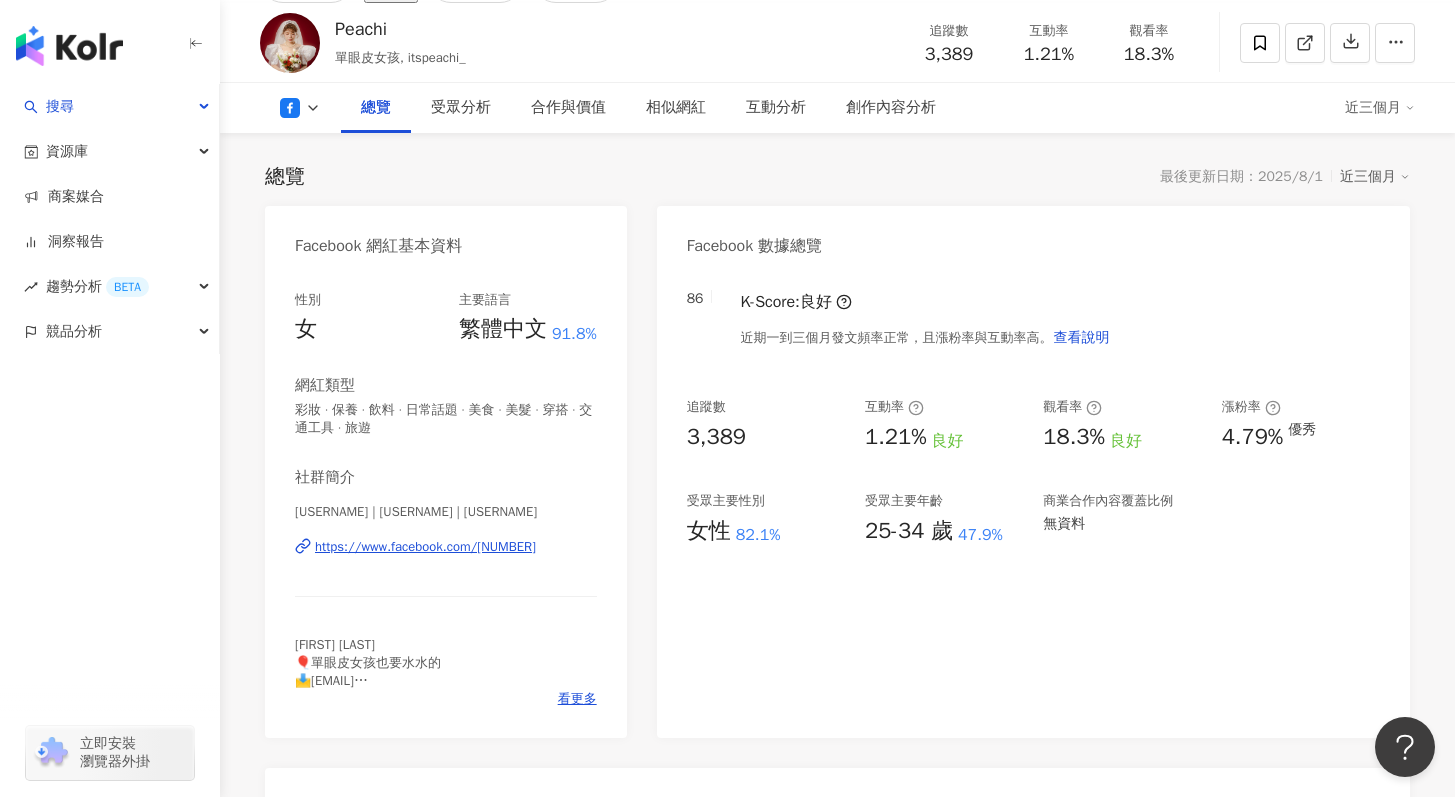 scroll, scrollTop: 0, scrollLeft: 0, axis: both 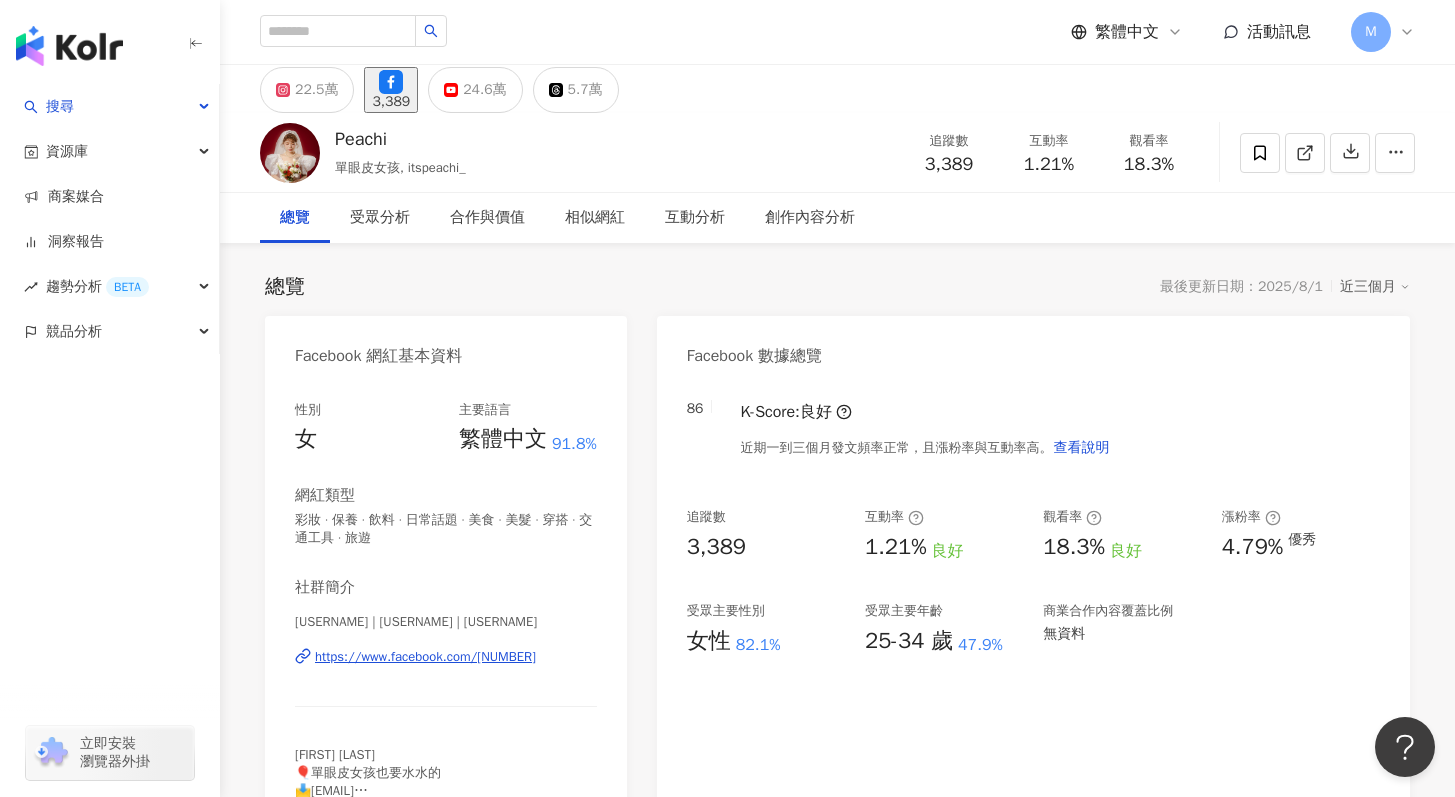 click on "https://www.facebook.com/228329214004486" at bounding box center (425, 657) 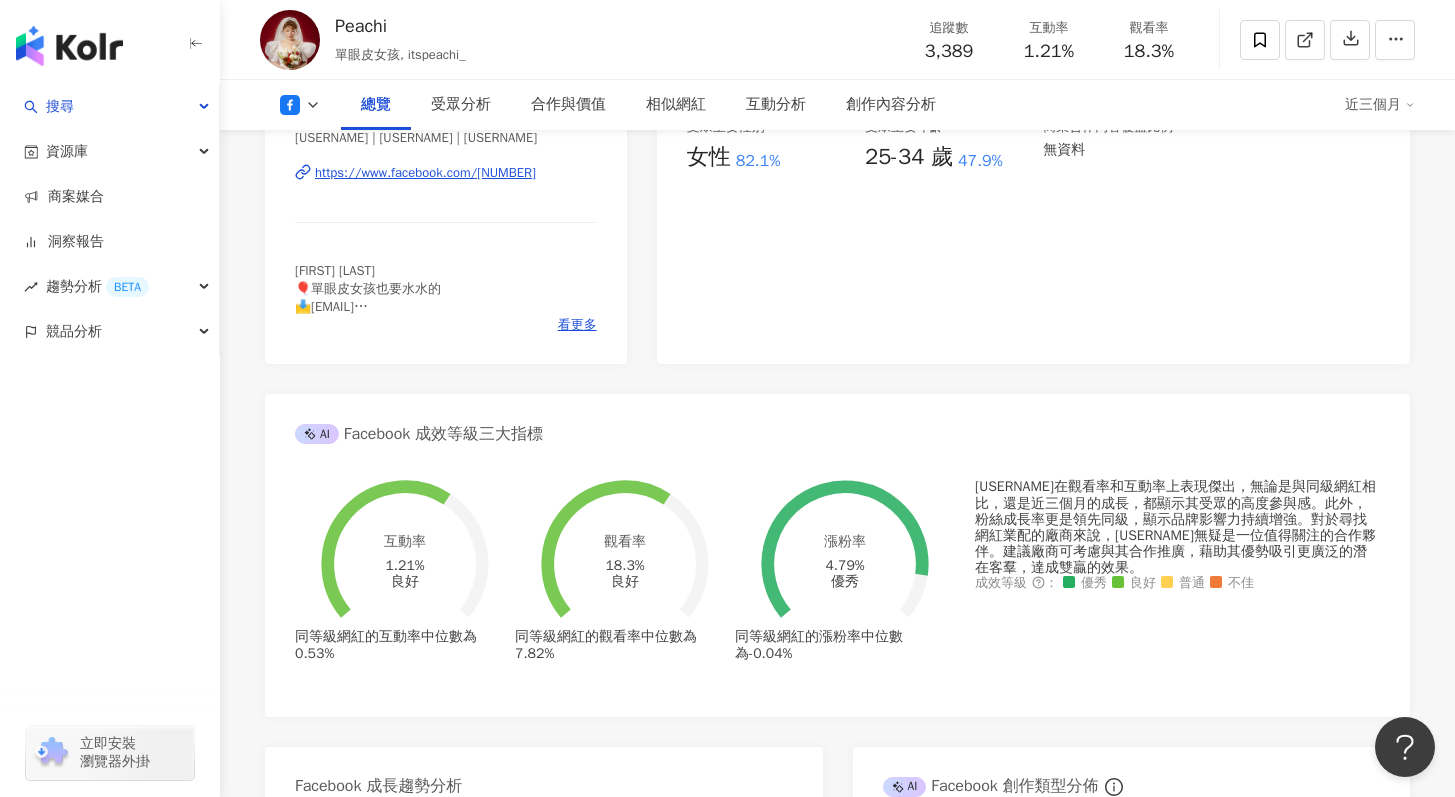scroll, scrollTop: 0, scrollLeft: 0, axis: both 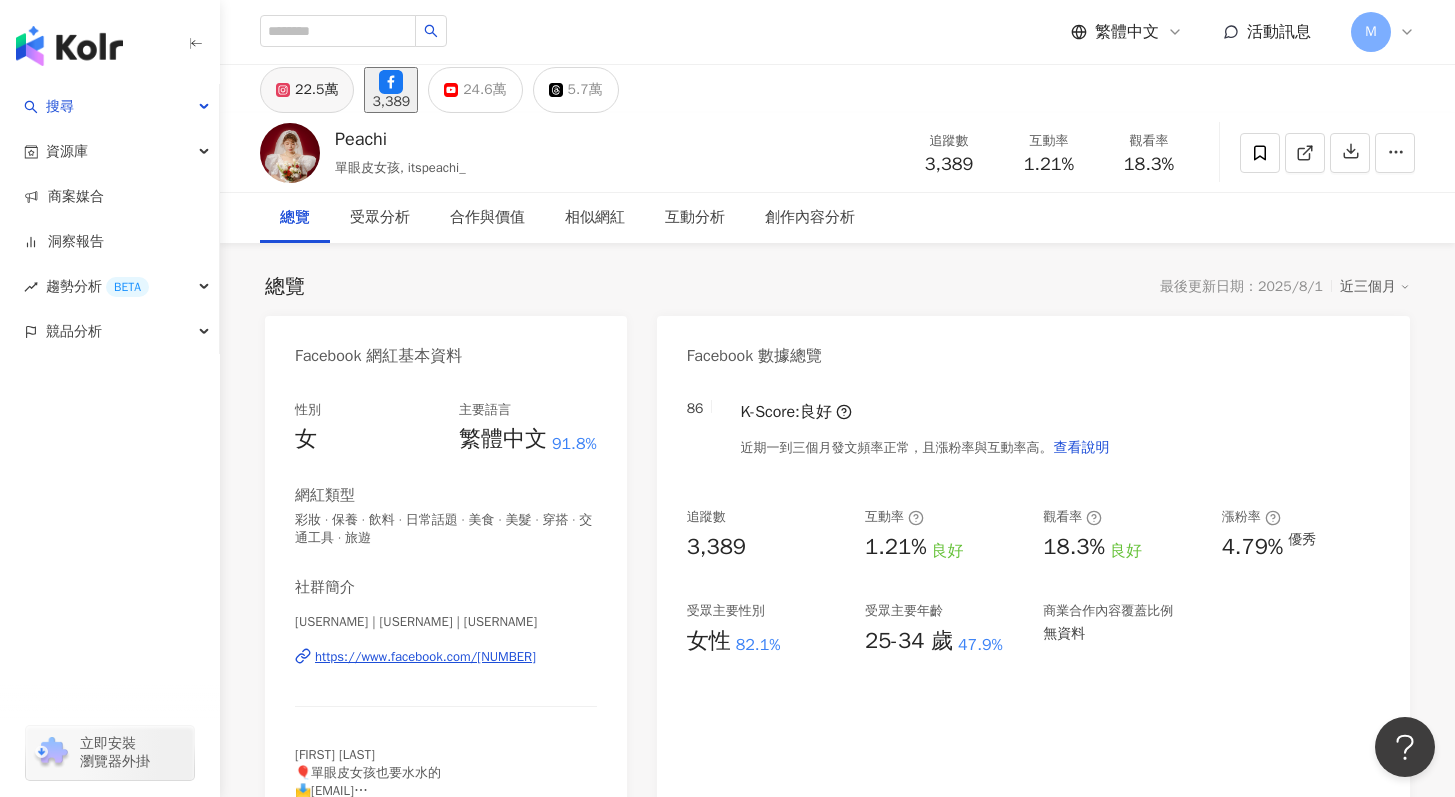 click on "22.5萬" at bounding box center (316, 90) 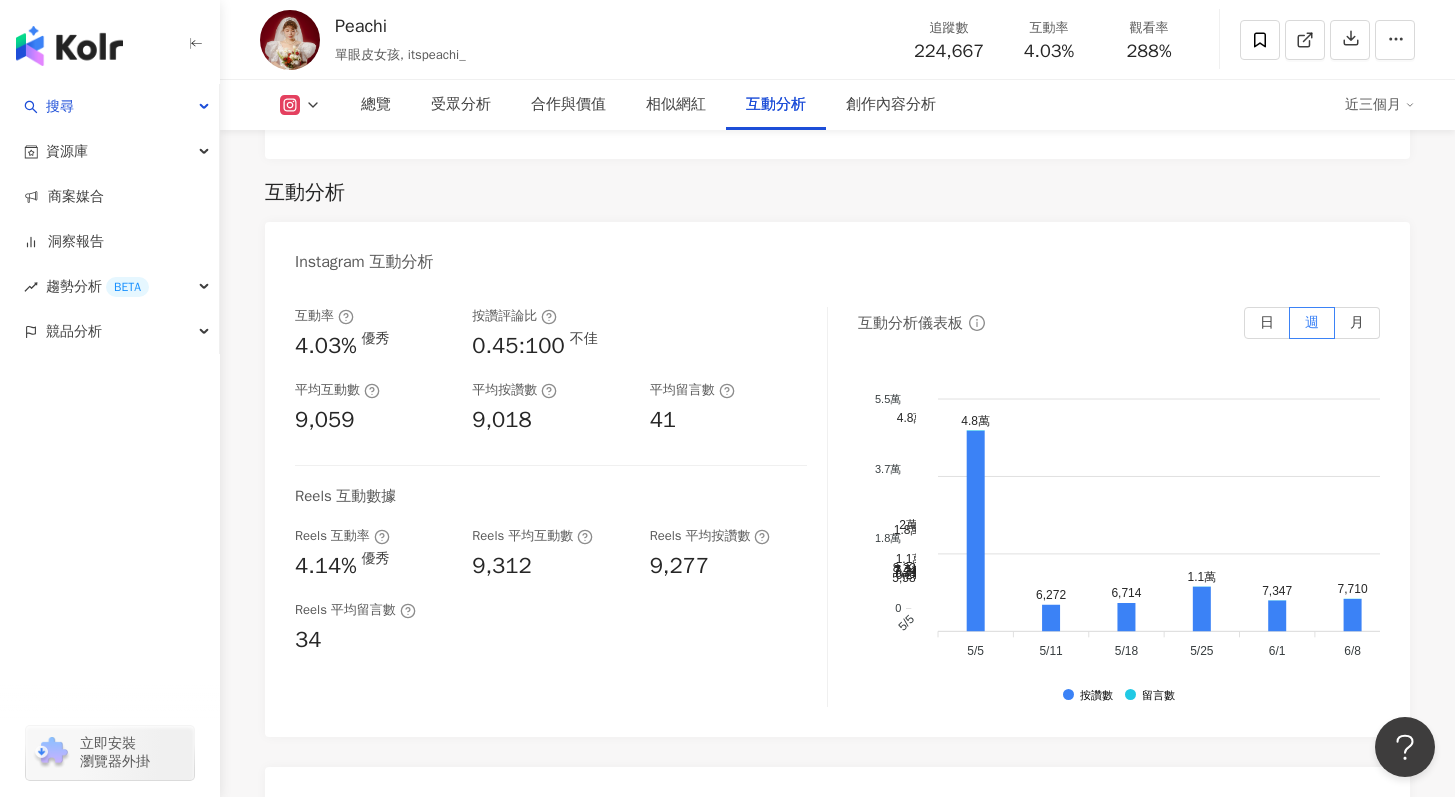 scroll, scrollTop: 4223, scrollLeft: 0, axis: vertical 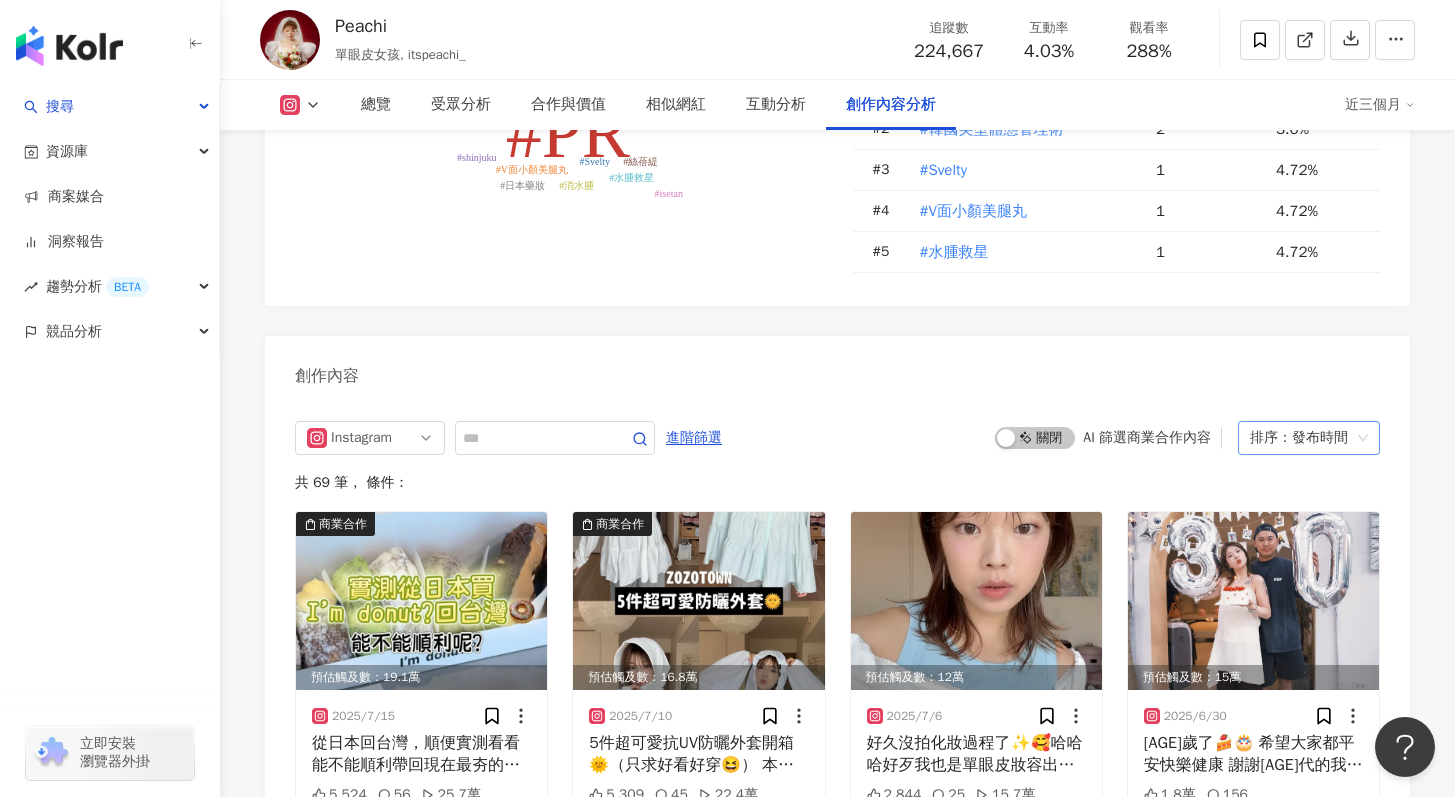 click on "排序：發布時間" at bounding box center (1300, 438) 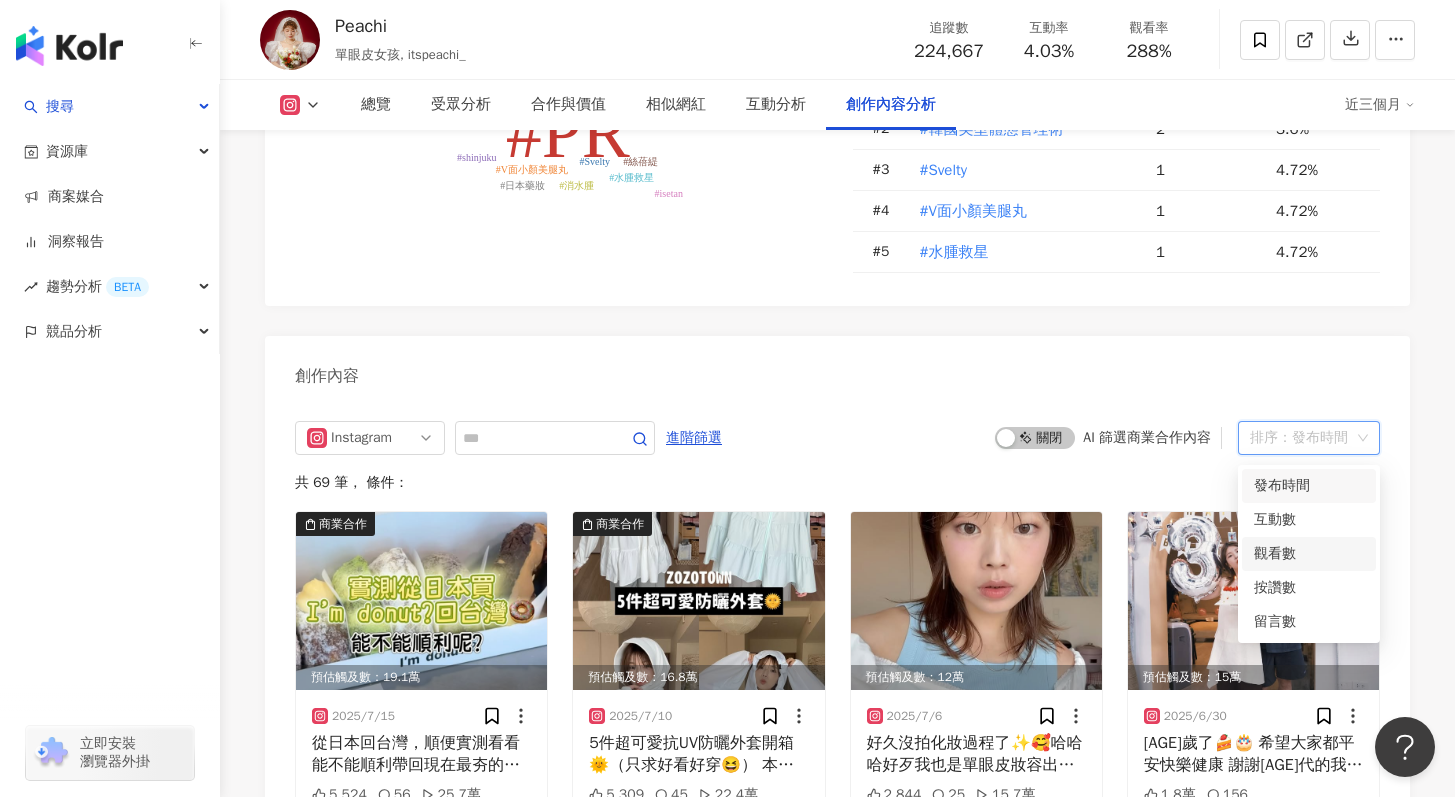 click on "觀看數" at bounding box center (1309, 554) 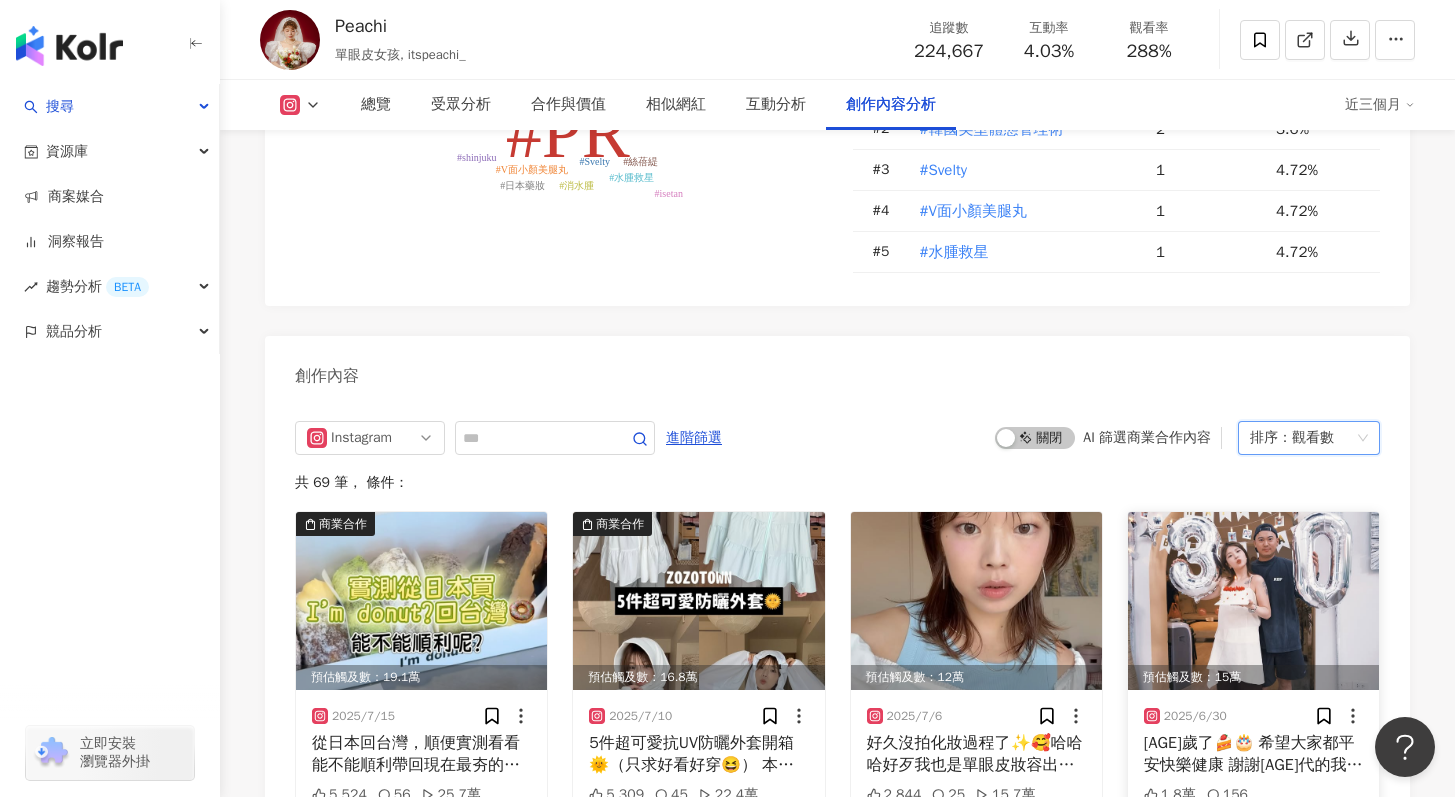 scroll, scrollTop: 6161, scrollLeft: 0, axis: vertical 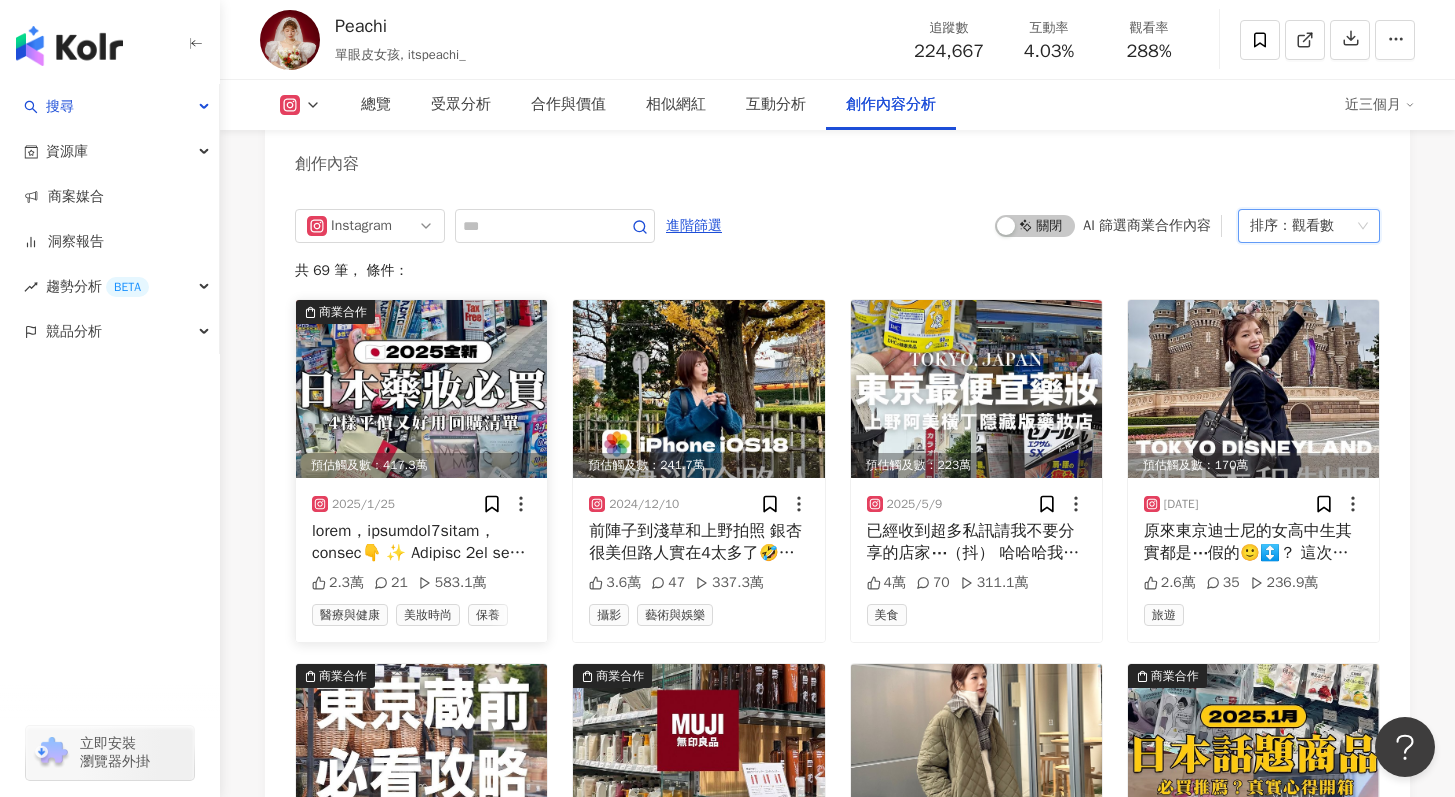 click on "預估觸及數：417.3萬" at bounding box center [421, 465] 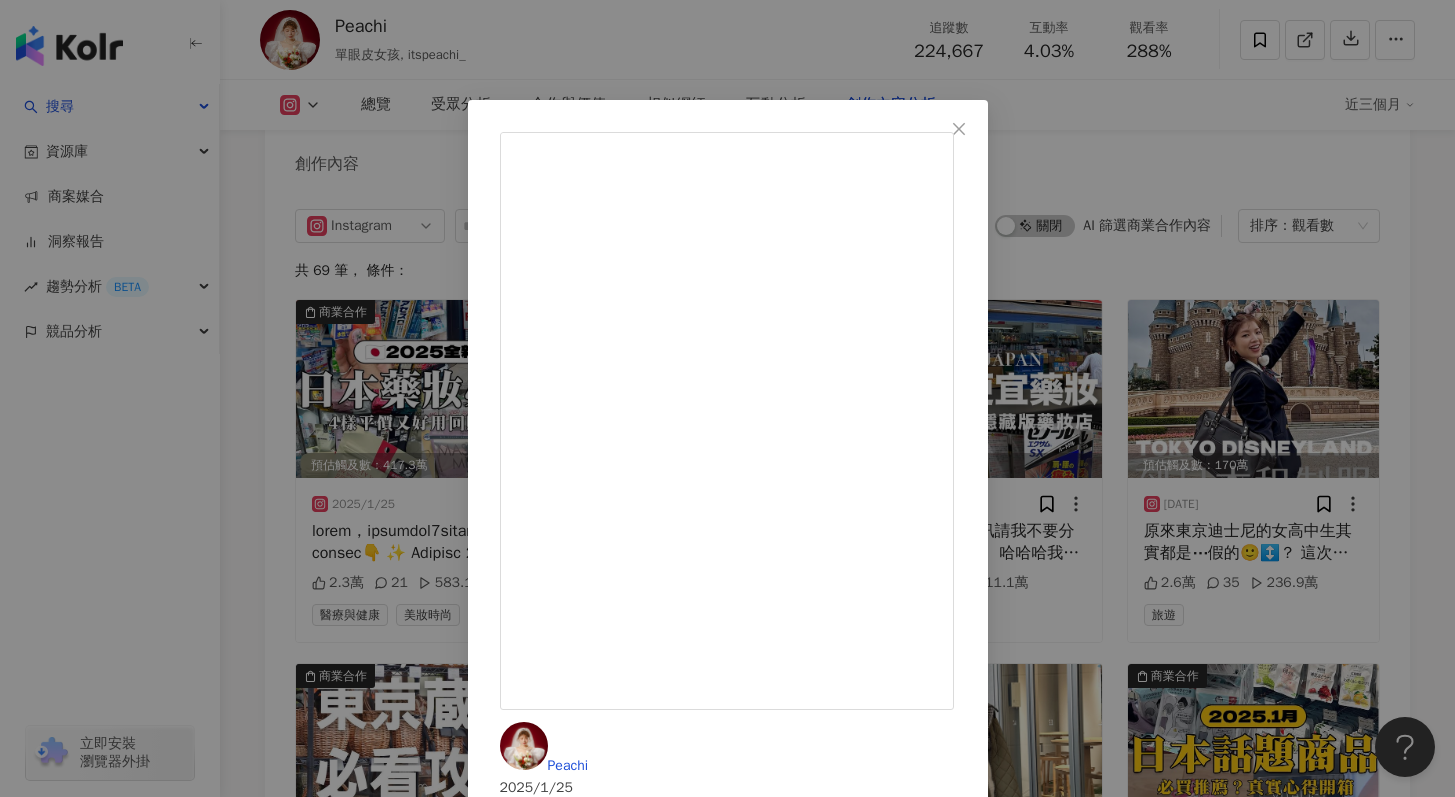 click on "查看原始貼文" at bounding box center [542, 1557] 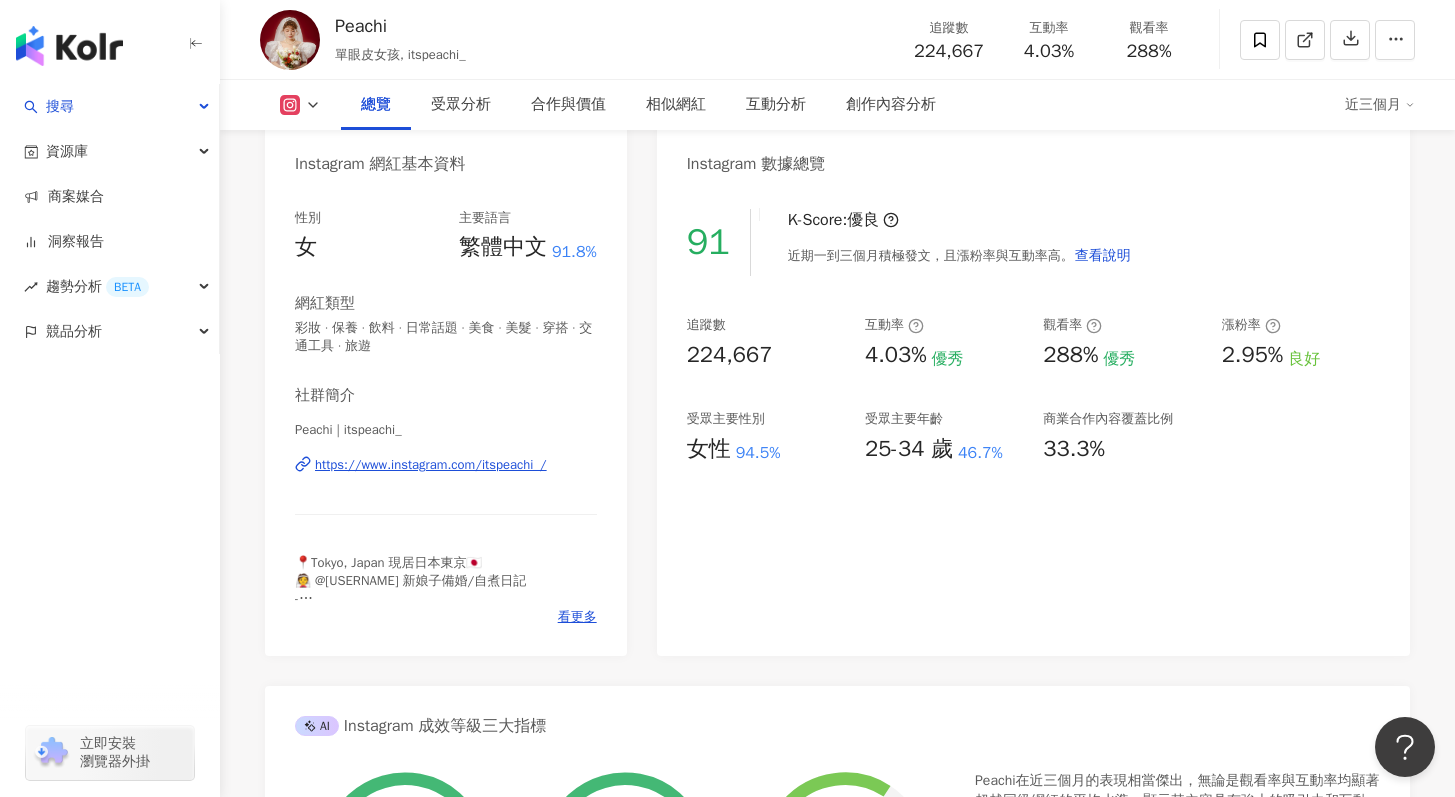 scroll, scrollTop: 0, scrollLeft: 0, axis: both 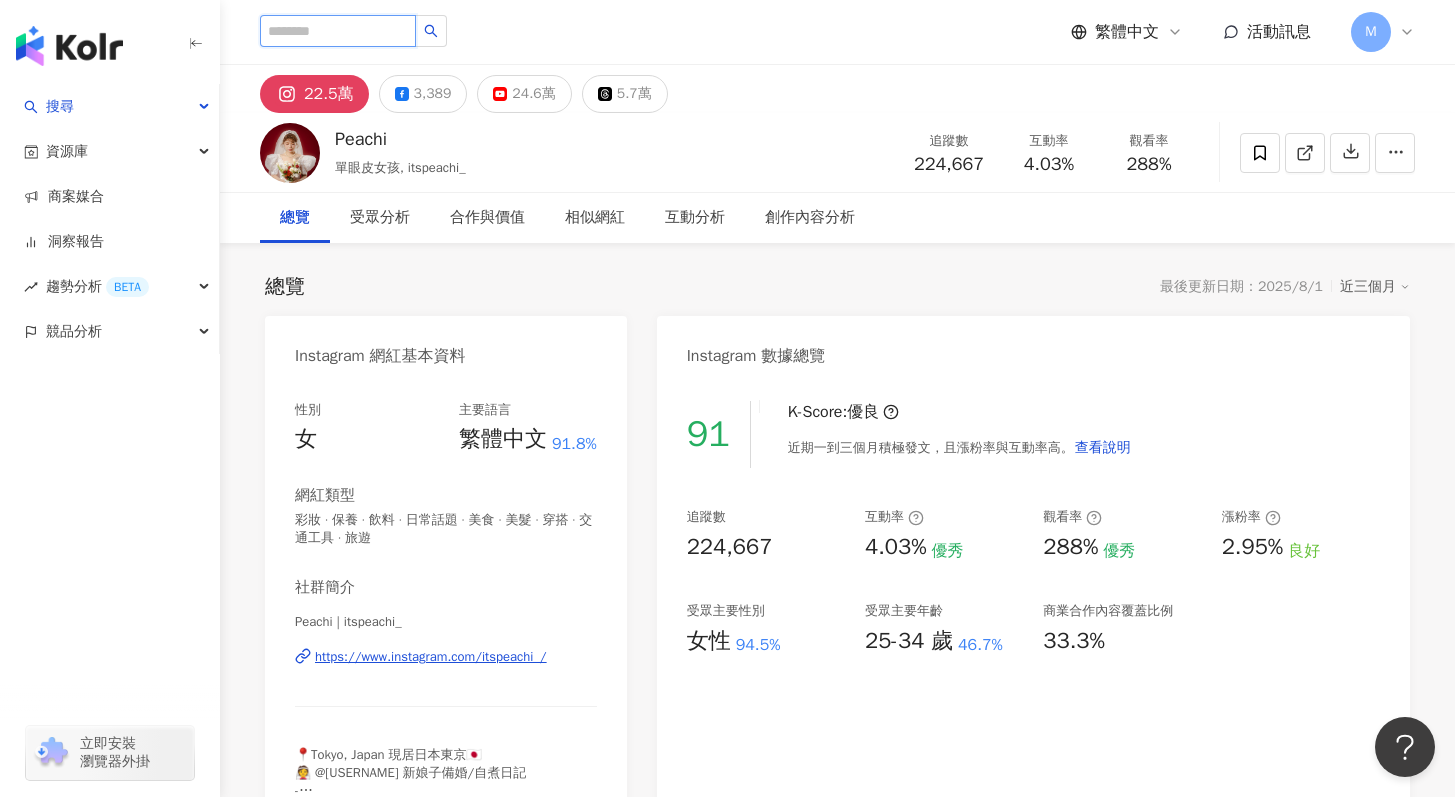 click at bounding box center (338, 31) 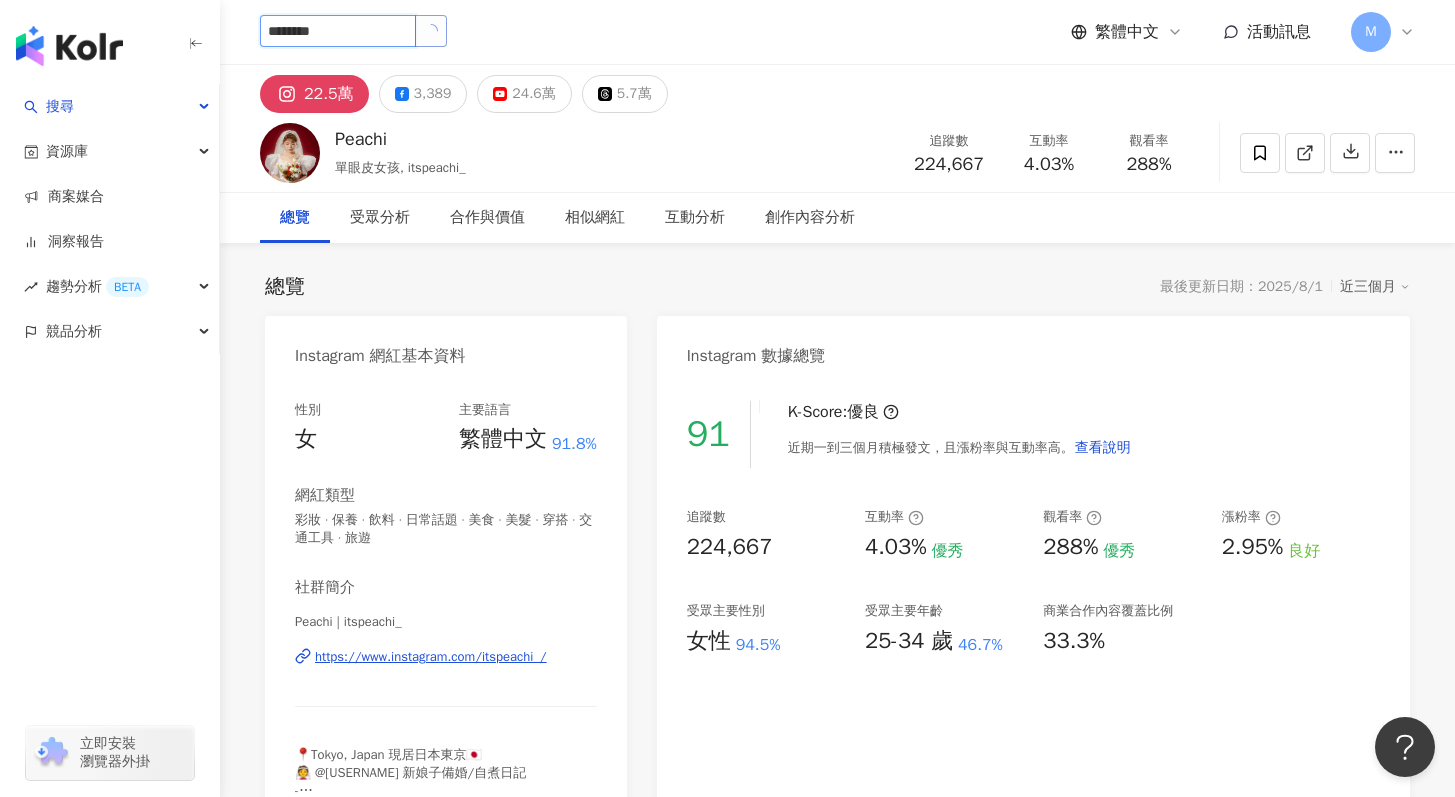 click at bounding box center [431, 31] 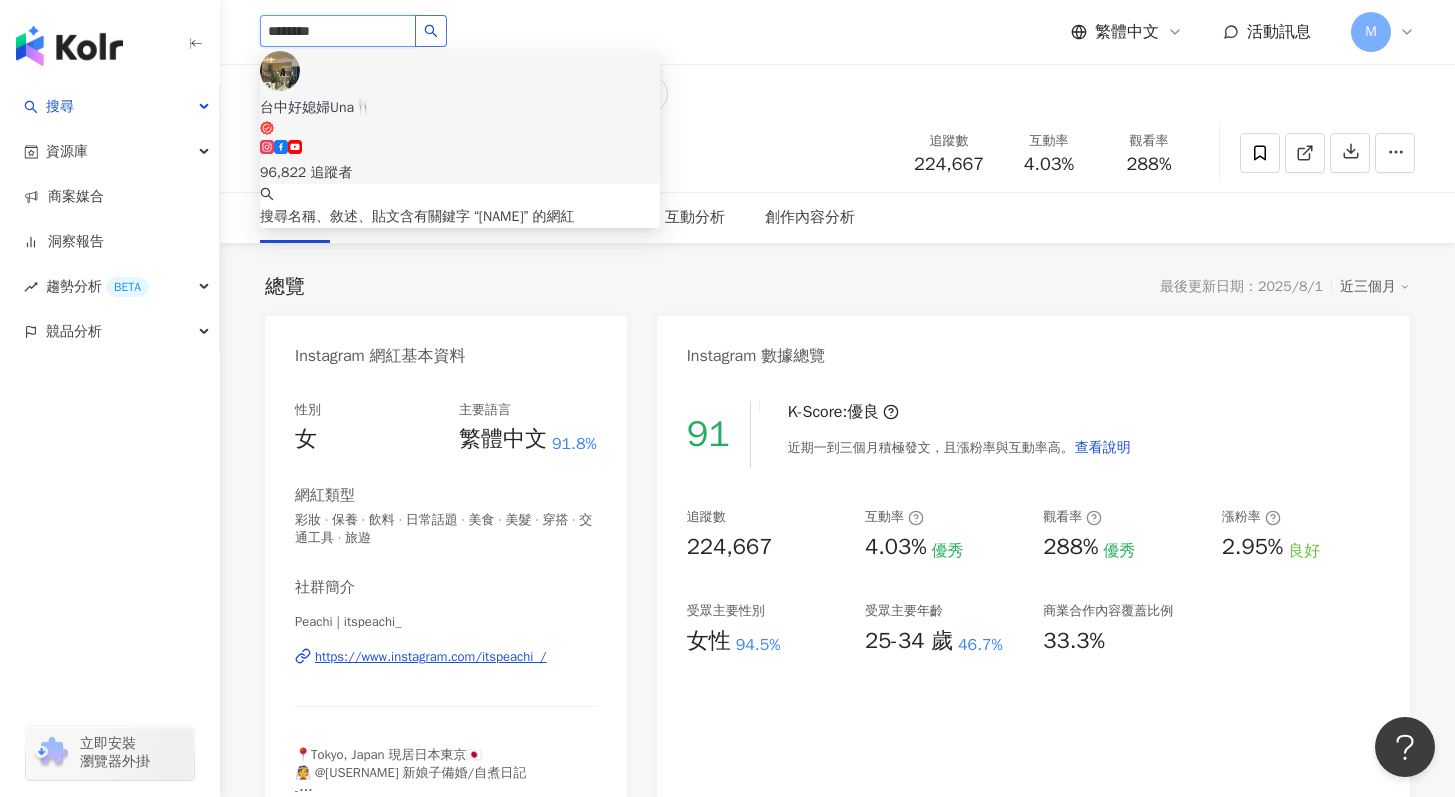 click 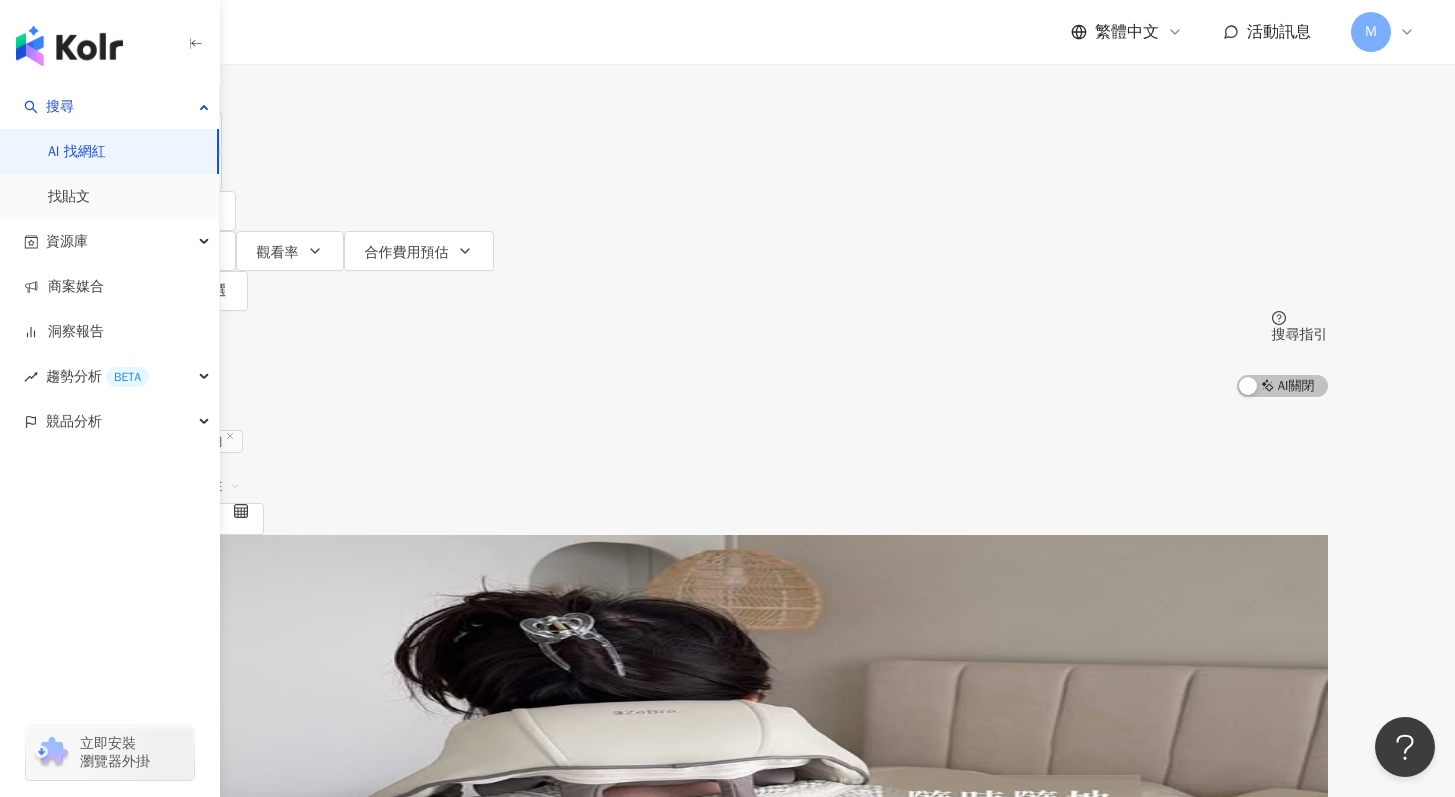 click on "總追蹤數 ： 96,822" at bounding box center [728, 741] 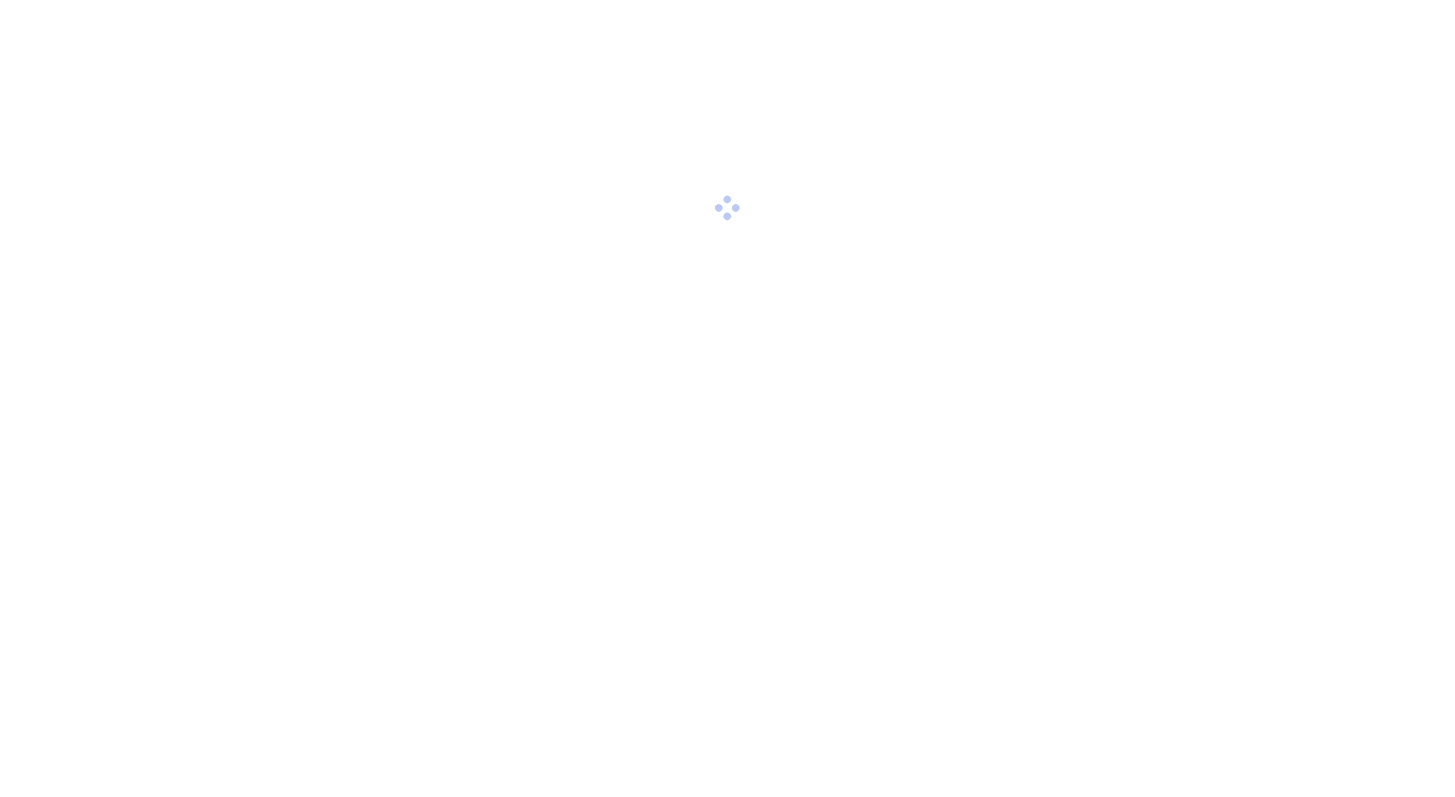 scroll, scrollTop: 0, scrollLeft: 0, axis: both 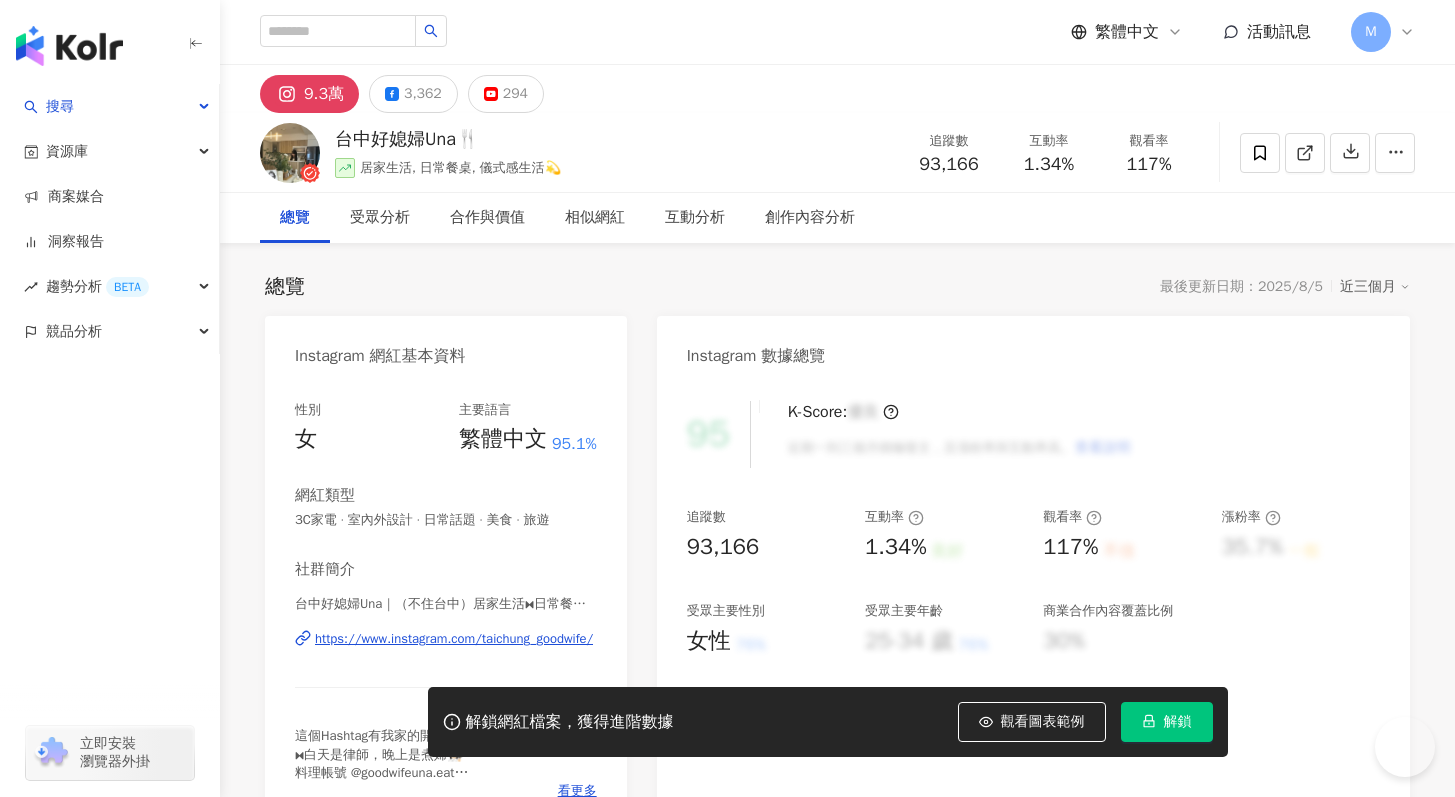 click on "解鎖" at bounding box center [1167, 722] 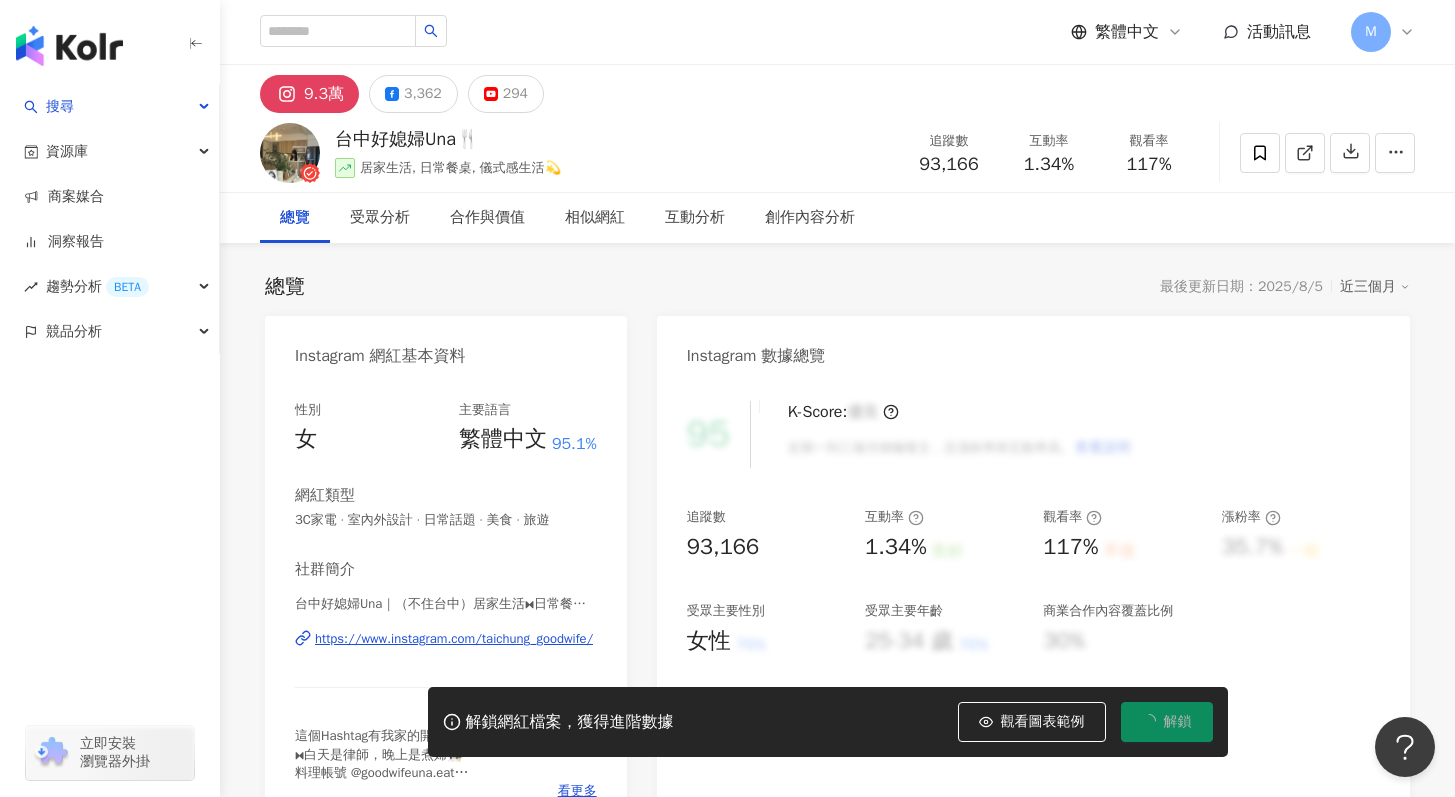 scroll, scrollTop: 0, scrollLeft: 0, axis: both 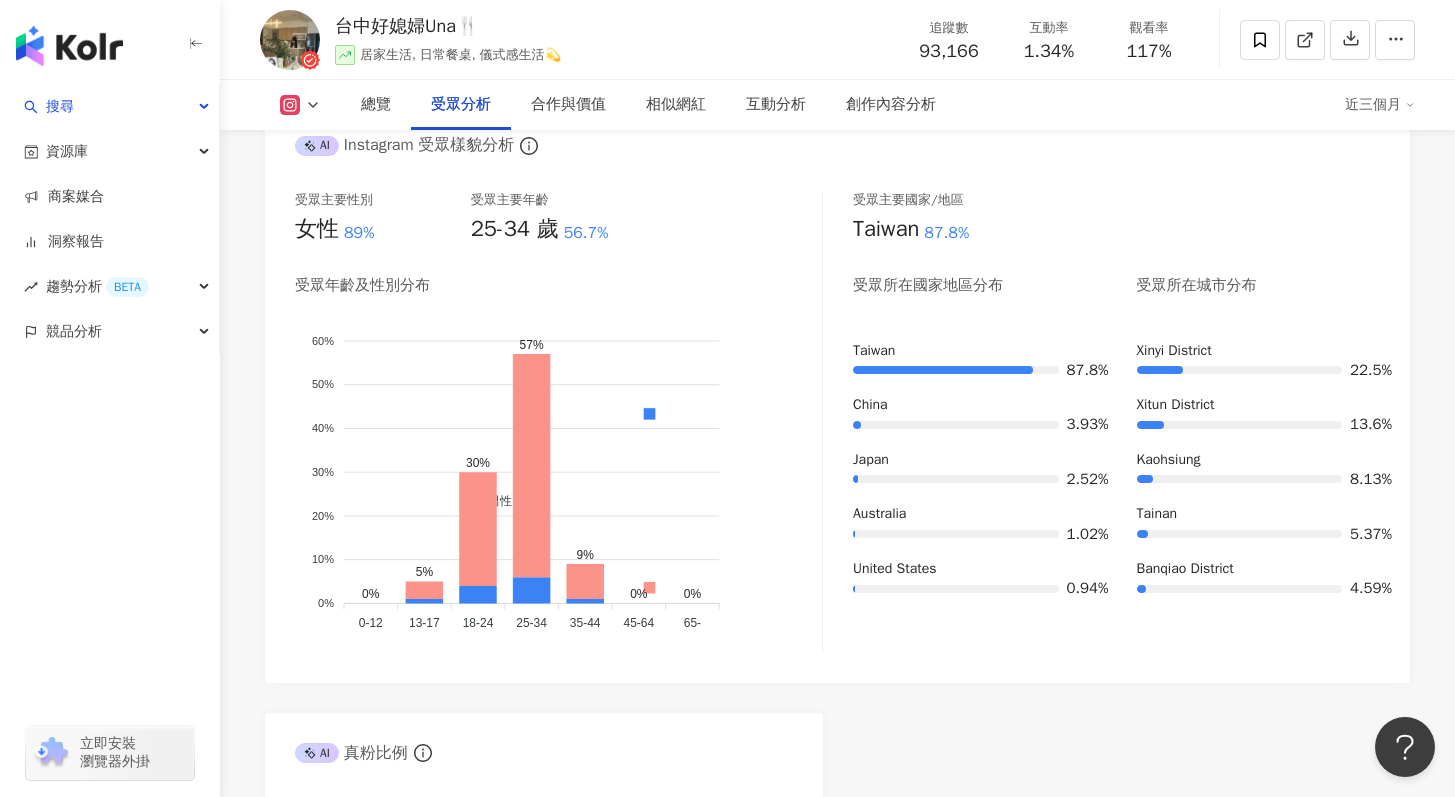 click 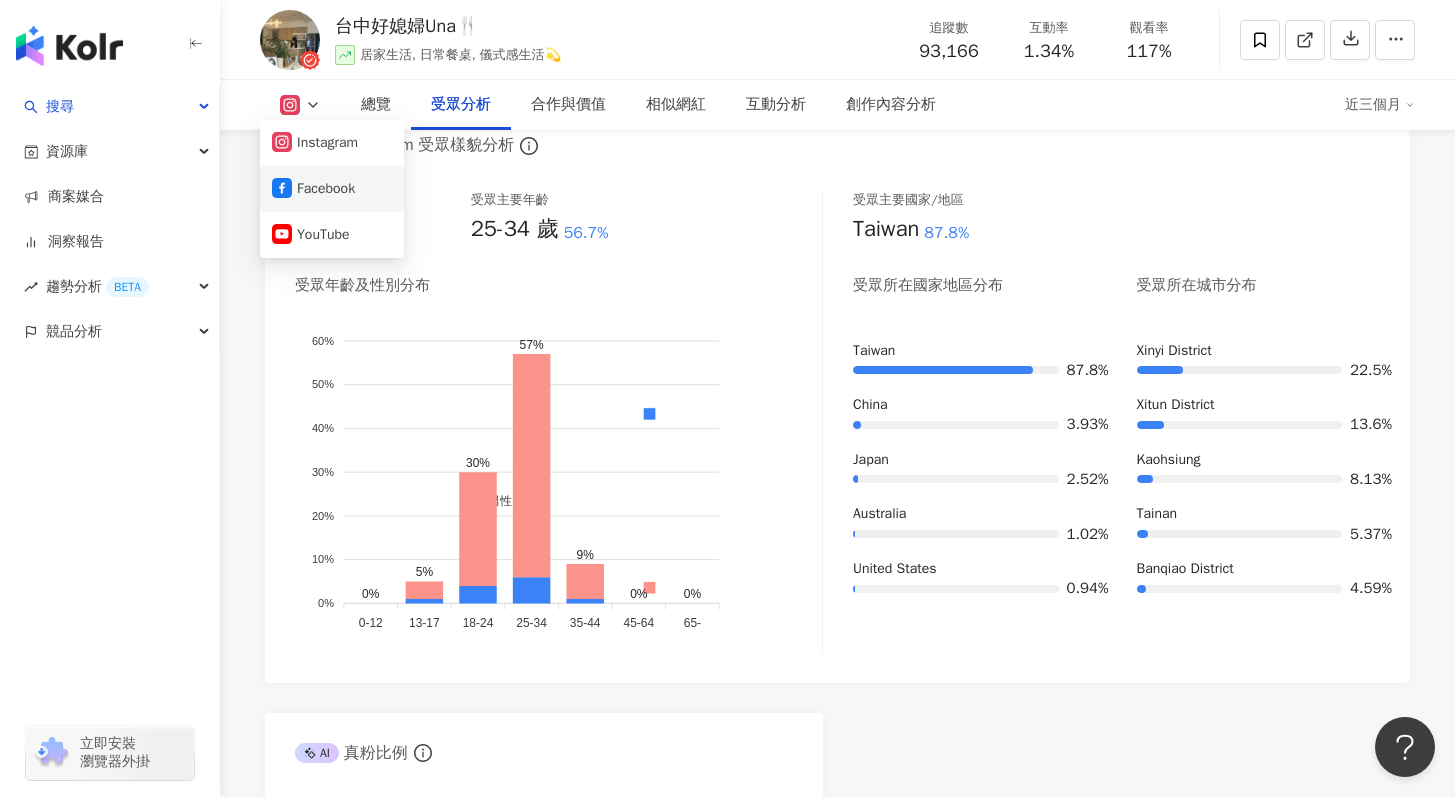 click on "Facebook" at bounding box center [332, 189] 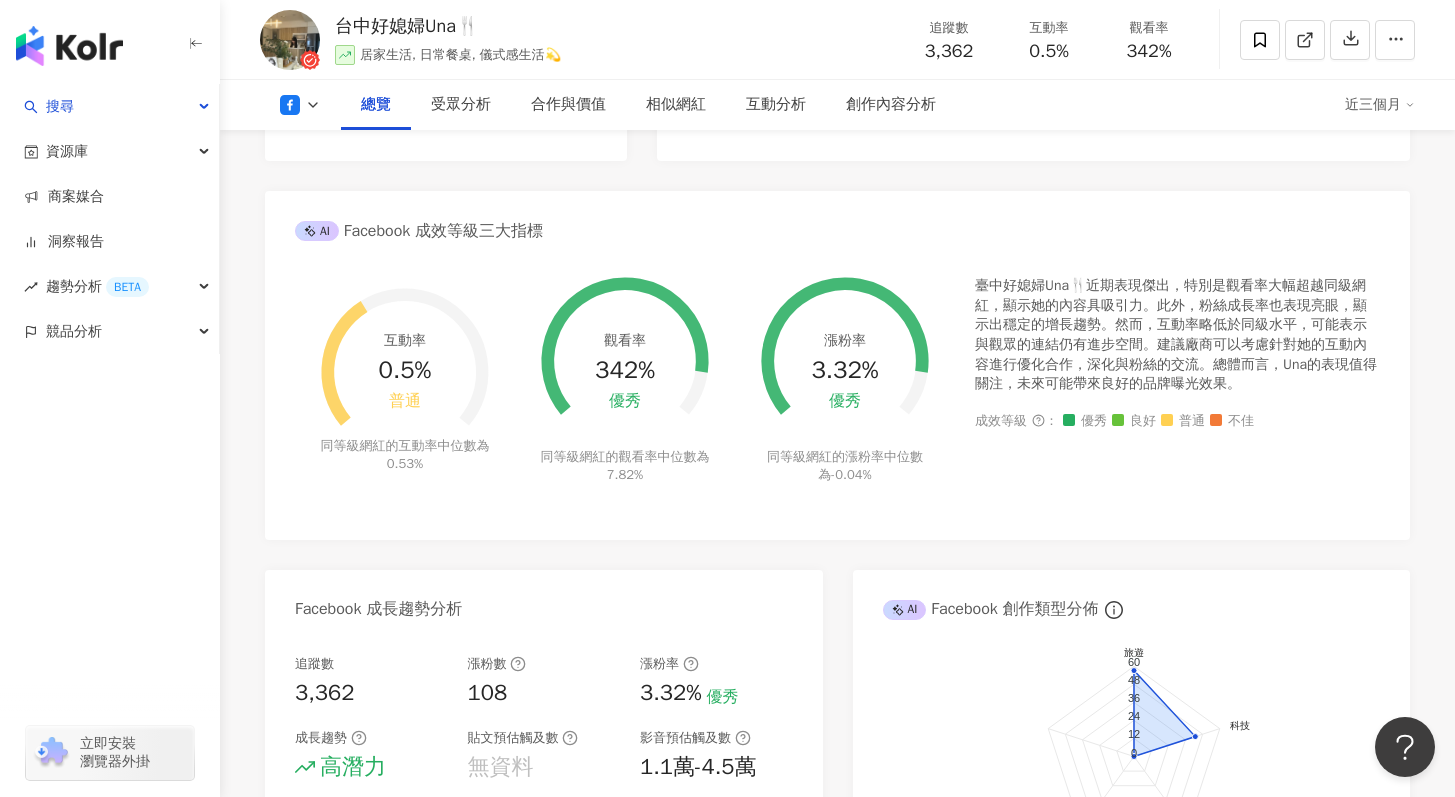 scroll, scrollTop: 0, scrollLeft: 0, axis: both 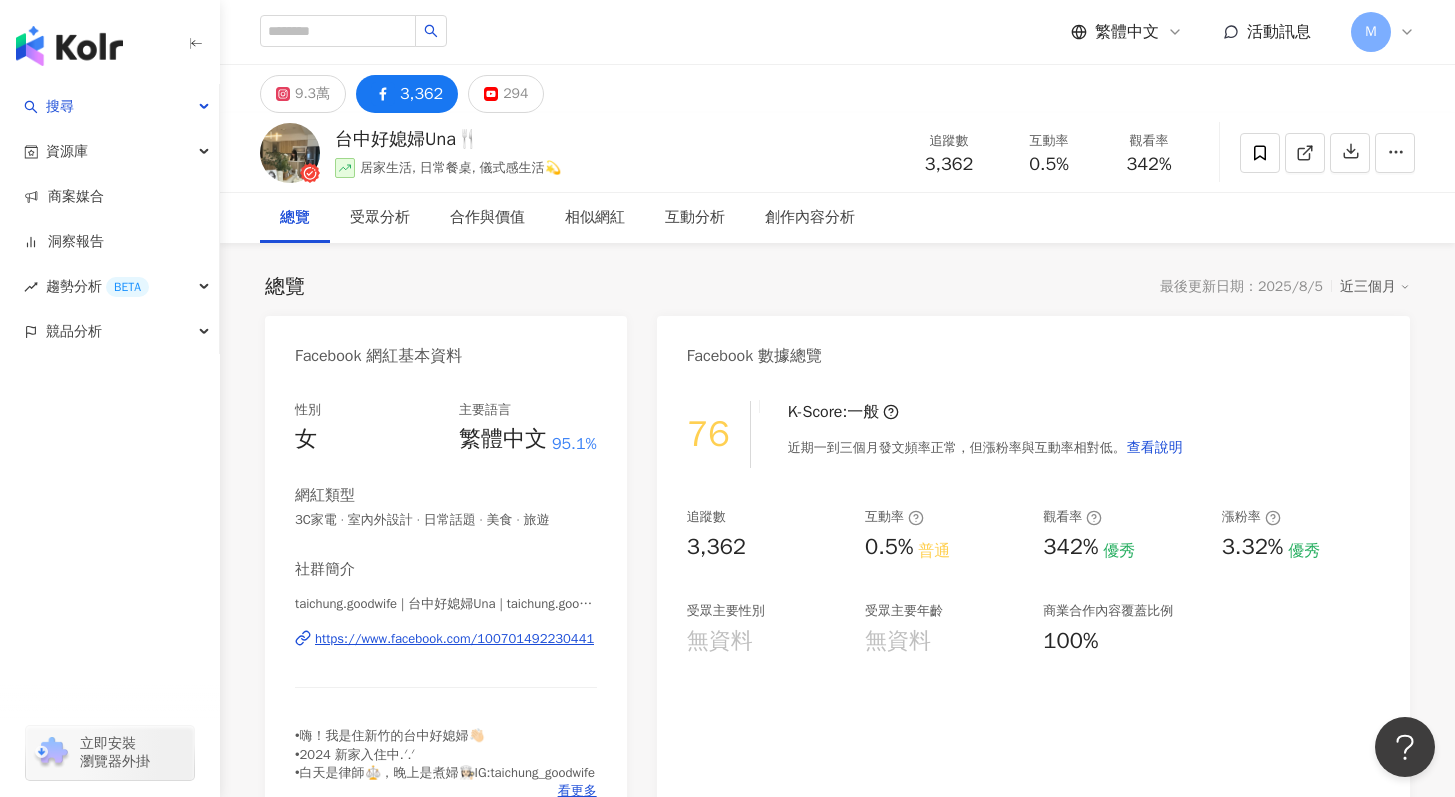 click on "https://www.facebook.com/100701492230441" at bounding box center (454, 639) 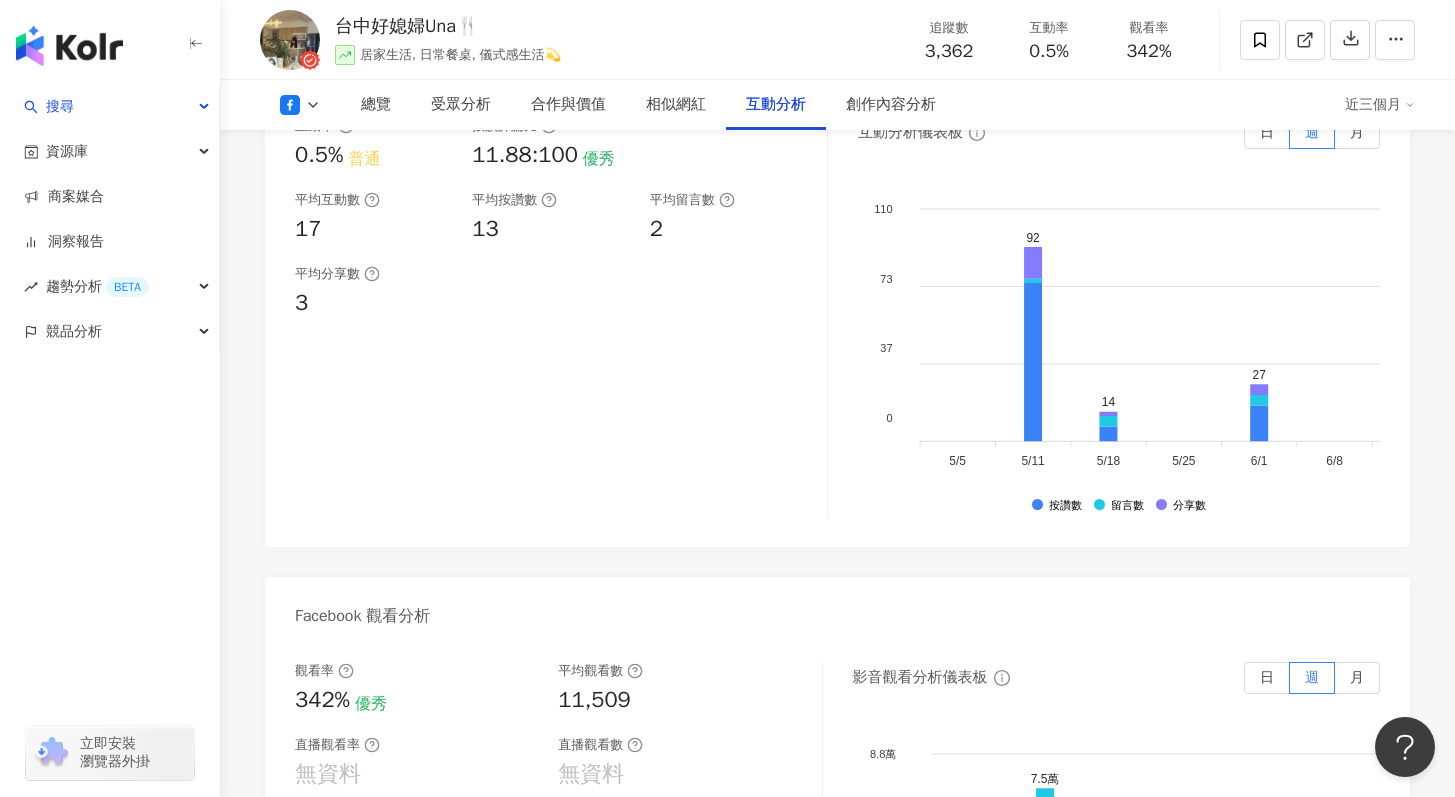 scroll, scrollTop: 3204, scrollLeft: 0, axis: vertical 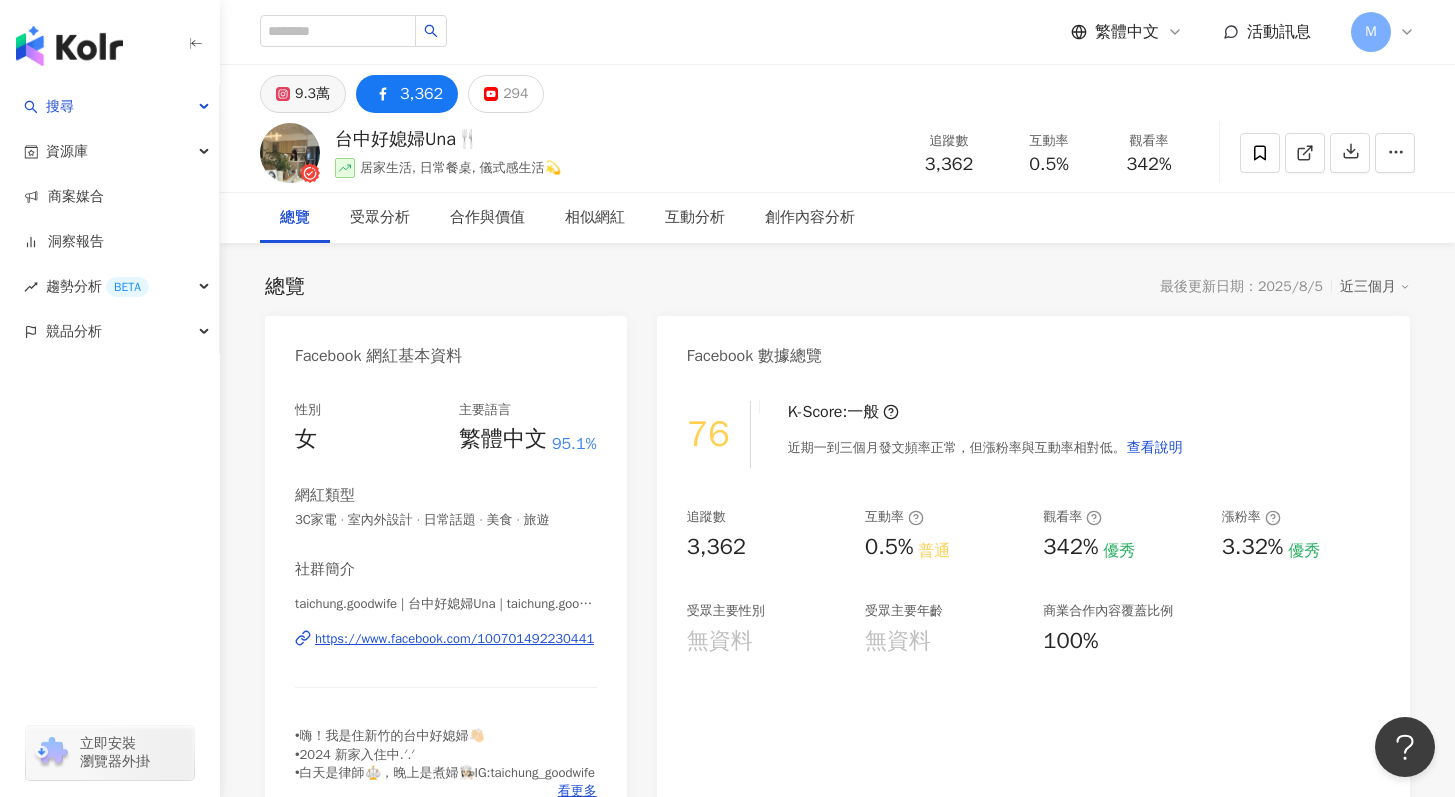 click on "9.3萬" at bounding box center [303, 94] 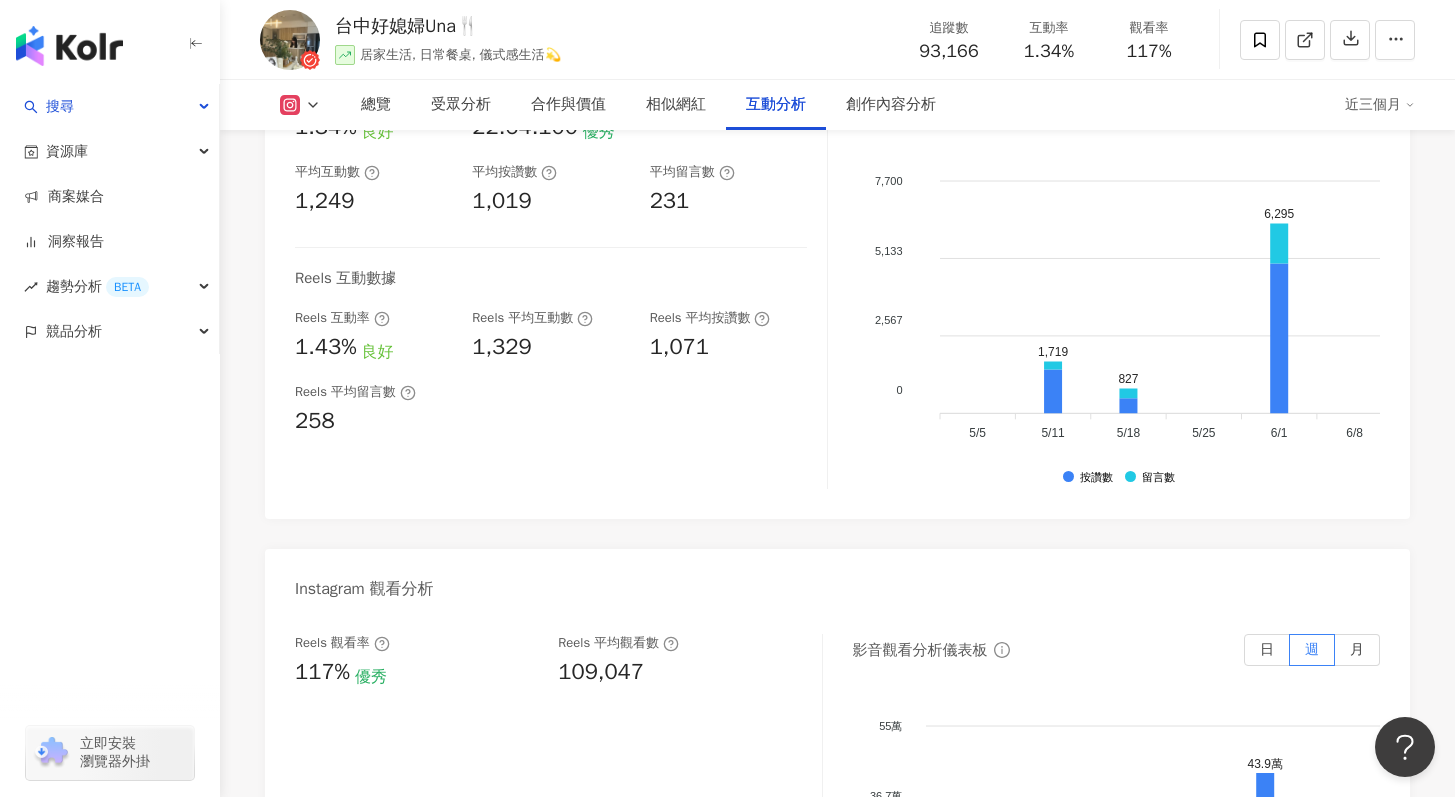 scroll, scrollTop: 4093, scrollLeft: 0, axis: vertical 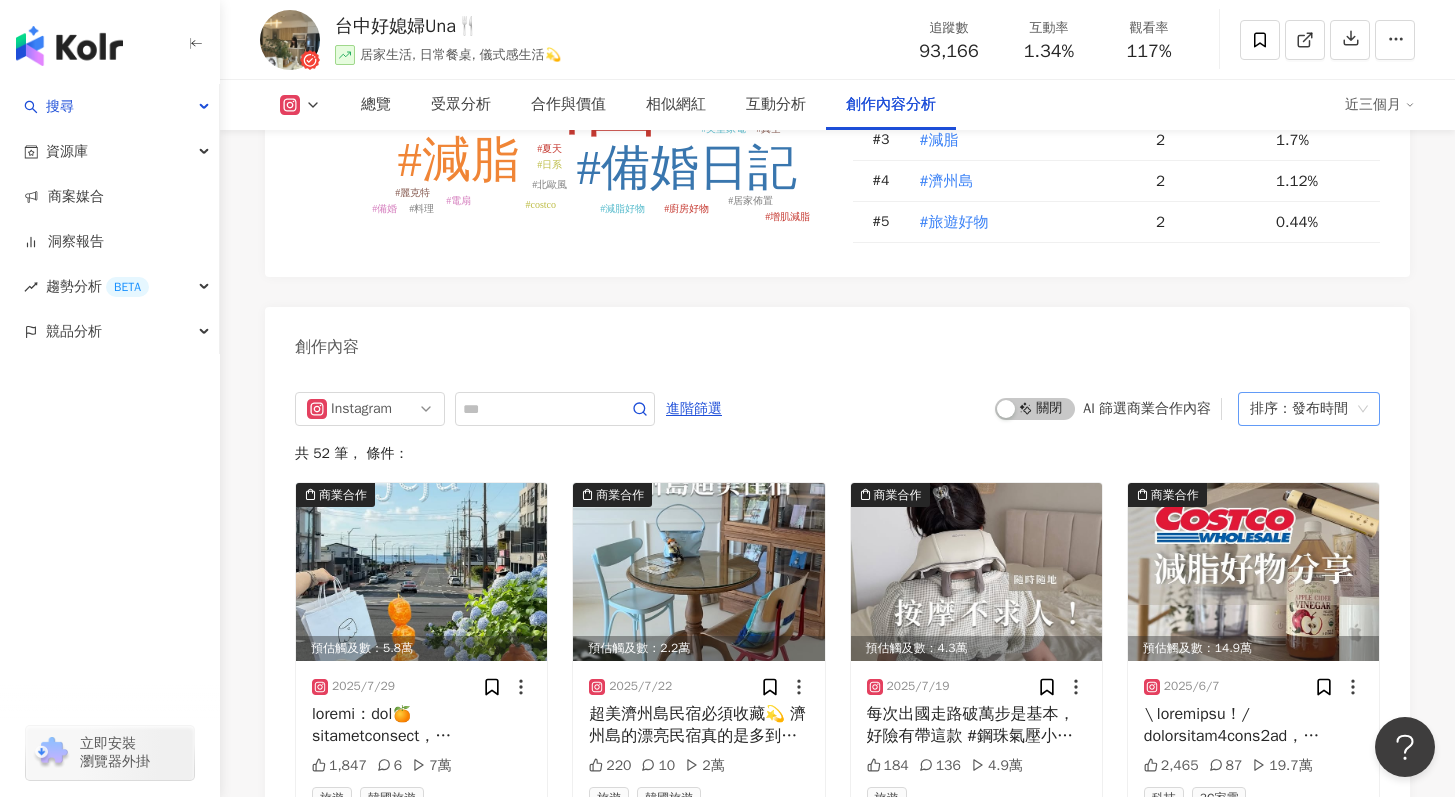 click on "排序：發布時間" at bounding box center [1300, 409] 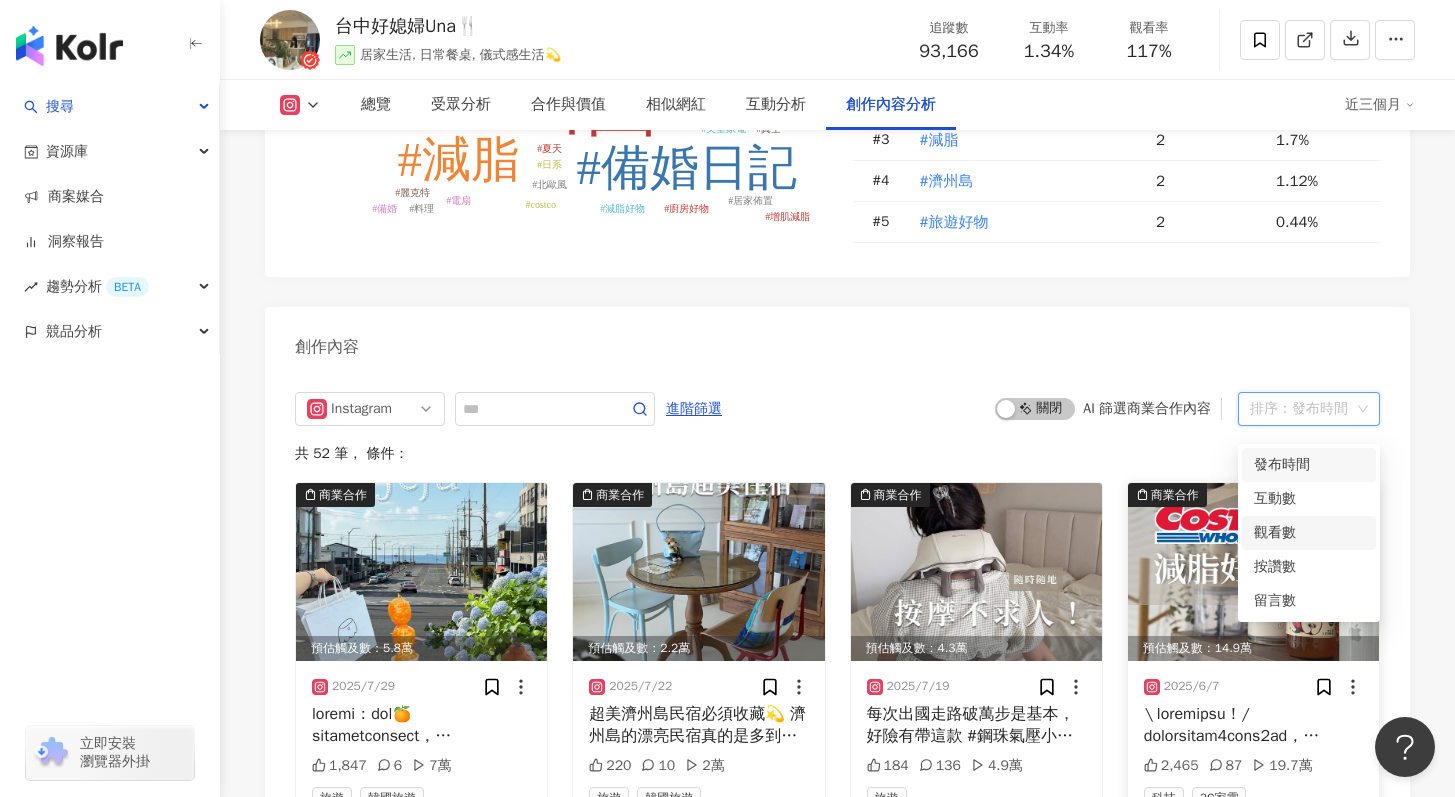 click on "觀看數" at bounding box center (1309, 533) 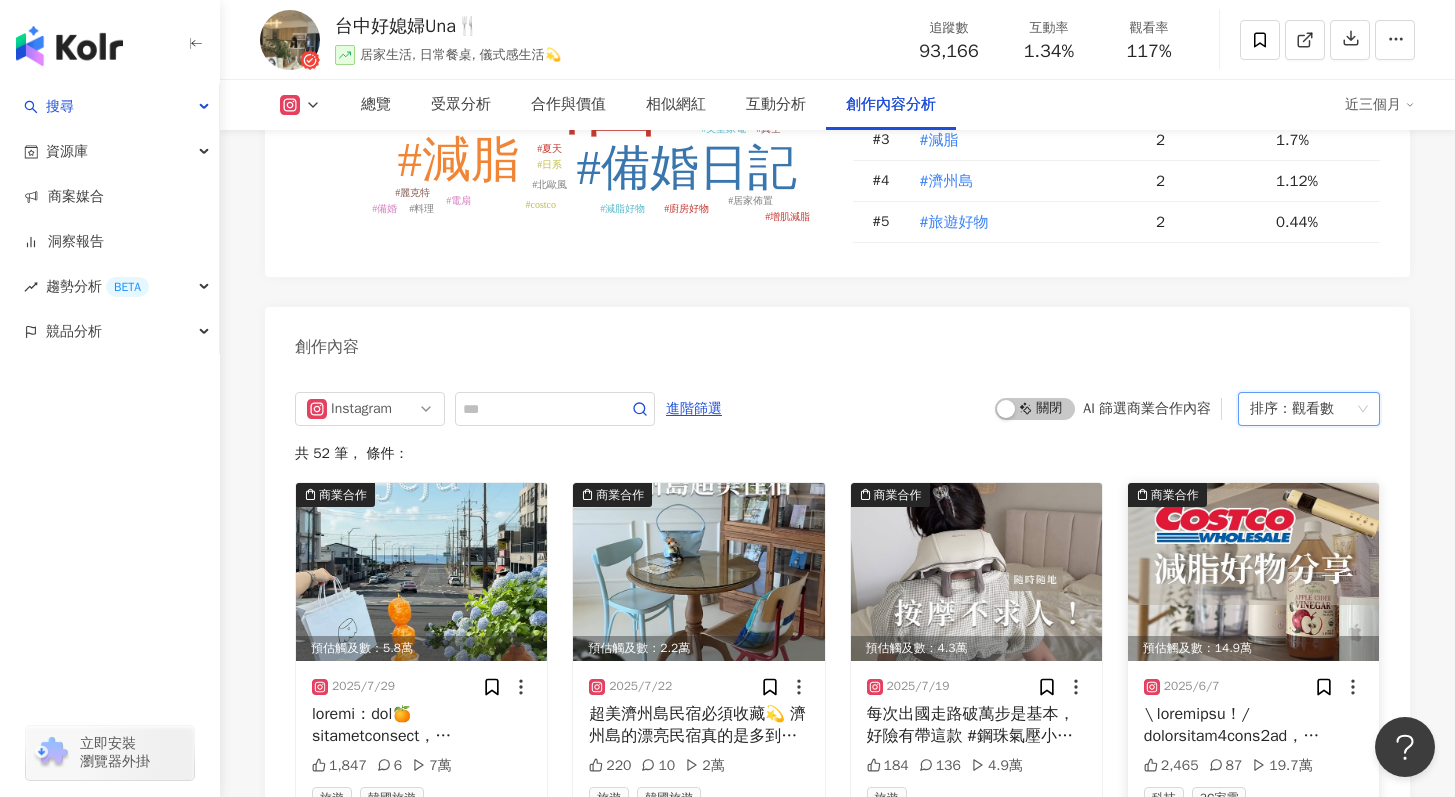 scroll, scrollTop: 6110, scrollLeft: 0, axis: vertical 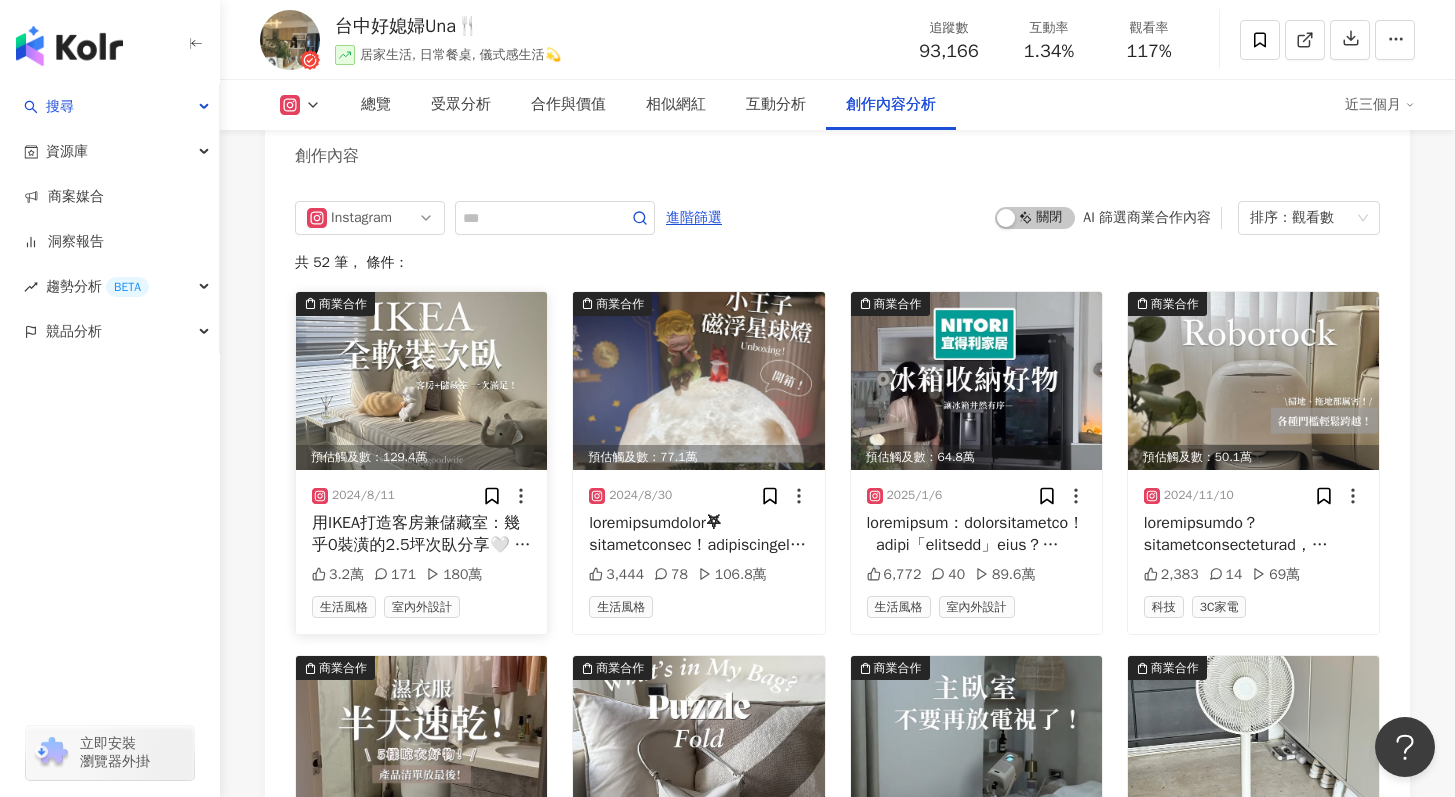 click at bounding box center (421, 381) 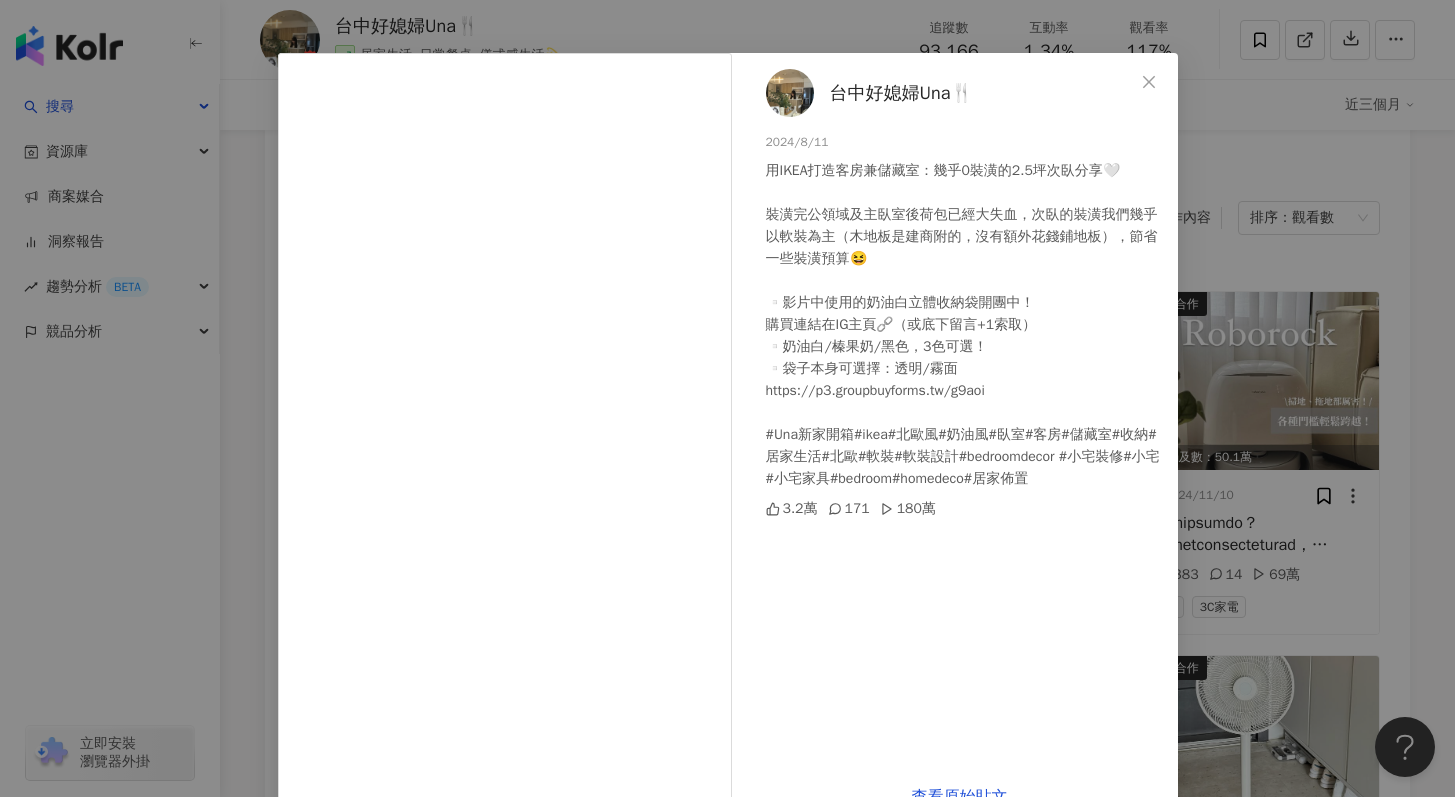 scroll, scrollTop: 100, scrollLeft: 0, axis: vertical 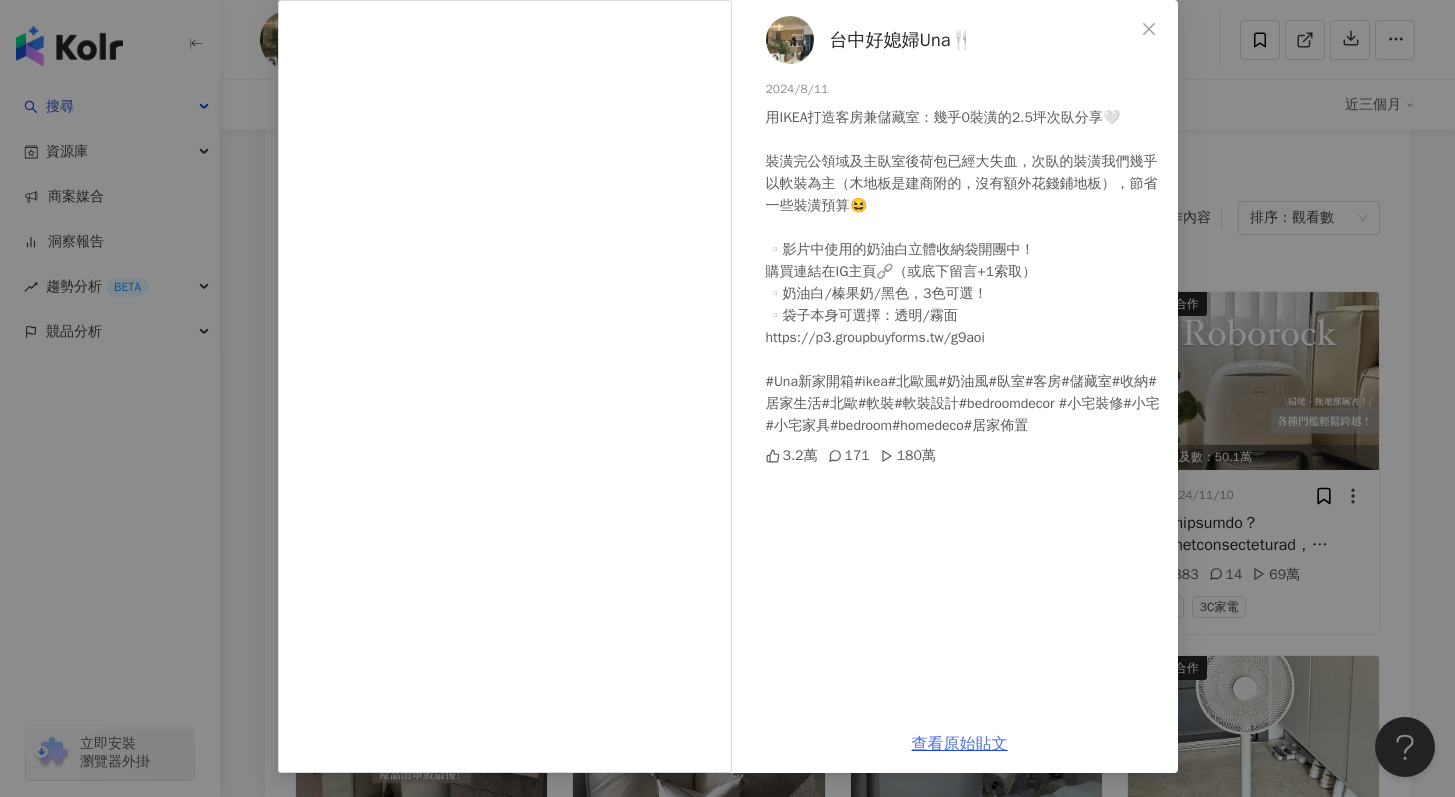 click on "查看原始貼文" at bounding box center (960, 744) 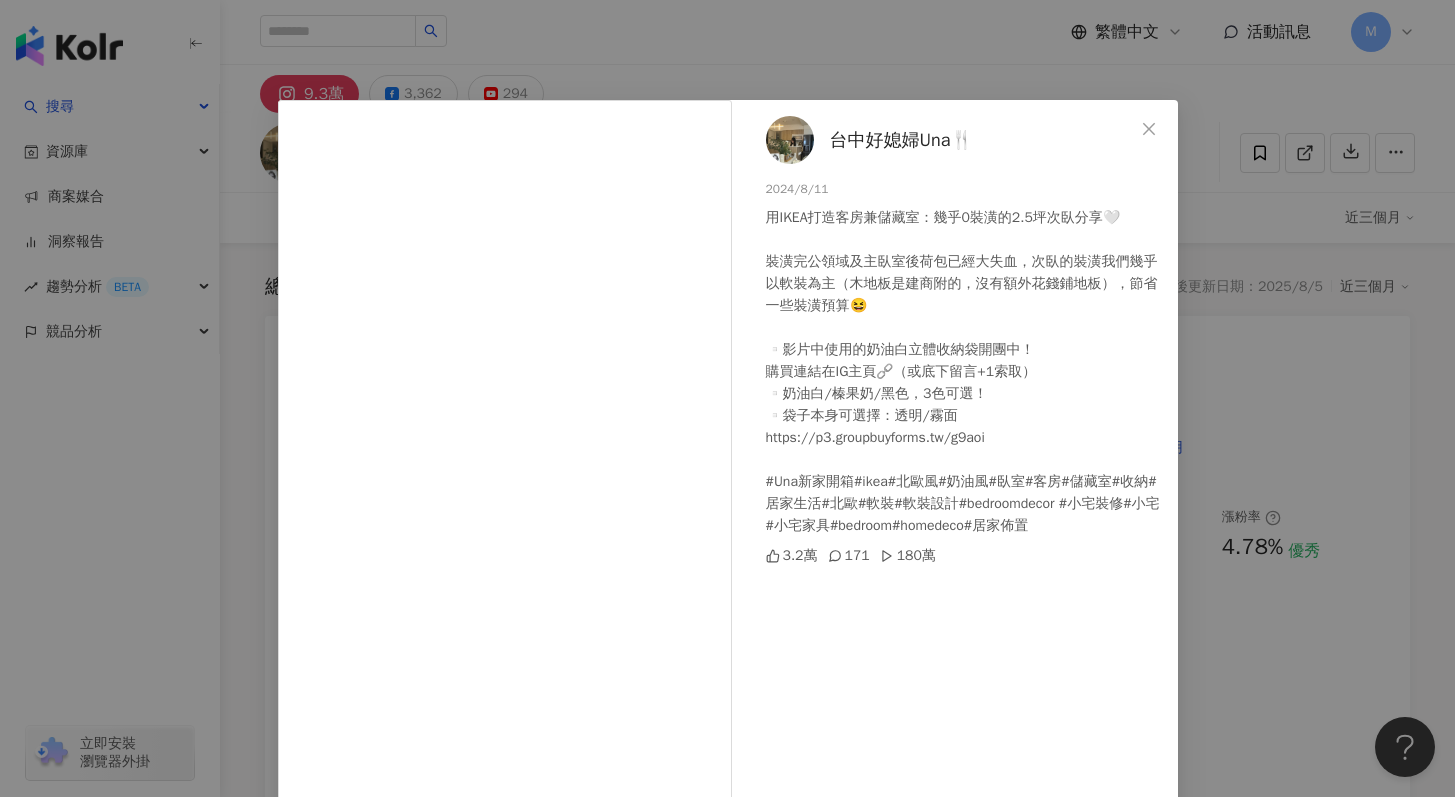 scroll, scrollTop: 6110, scrollLeft: 0, axis: vertical 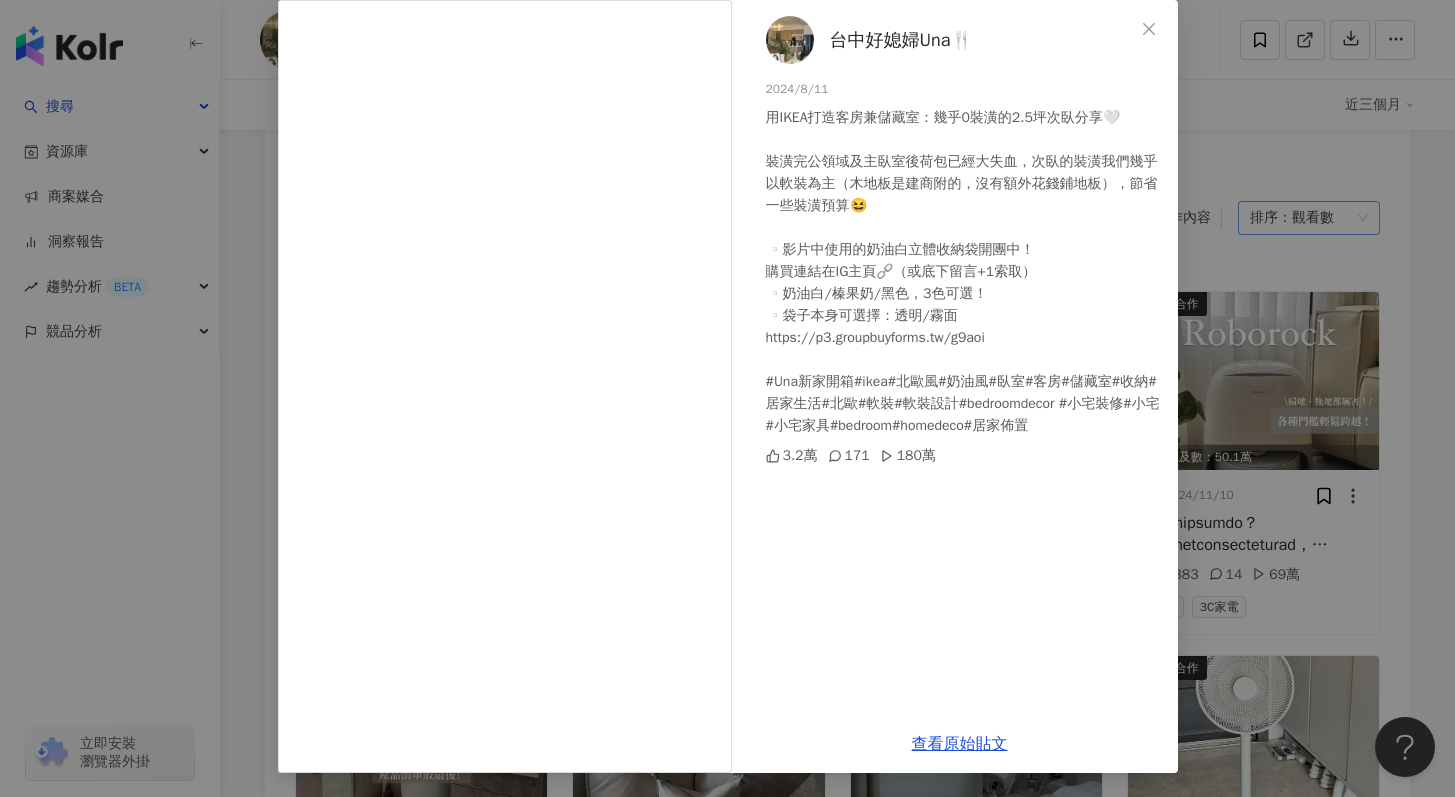 click on "[CITY]好媳婦Una🍴 [DATE] 用IKEA打造客房兼儲藏室：幾乎0裝潢的2.5坪次臥分享🤍
裝潢完公領域及主臥室後荷包已經大失血，次臥的裝潢我們幾乎以軟裝為主（木地板是建商附的，沒有額外花錢鋪地板），節省一些裝潢預算😆
▫️影片中使用的奶油白立體收納袋開團中！
購買連結在IG主頁🔗（或底下留言+1索取）
▫️奶油白/榛果奶/黑色，3色可選！
▫️袋子本身可選擇：透明/霧面
https://p3.groupbuyforms.tw/g9aoi
#Una新家開箱#ikea#北歐風#奶油風#臥室#客房#儲藏室#收納#居家生活#北歐#軟裝#軟裝設計#bedroomdecor #小宅裝修#小宅#小宅家具#bedroom#homedeco#居家佈置 3.2萬 171 180萬 查看原始貼文" at bounding box center [727, 398] 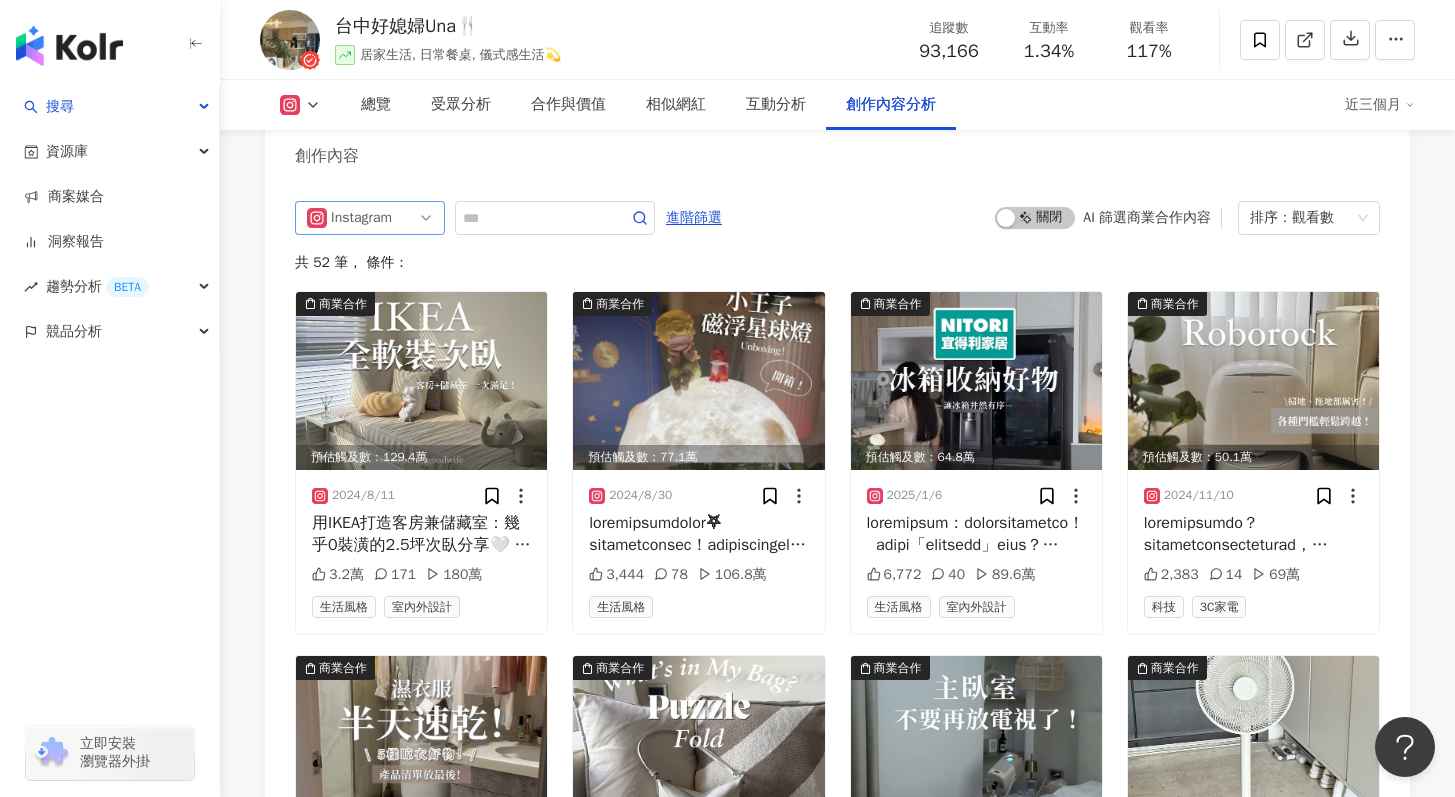 click on "Instagram" at bounding box center (370, 218) 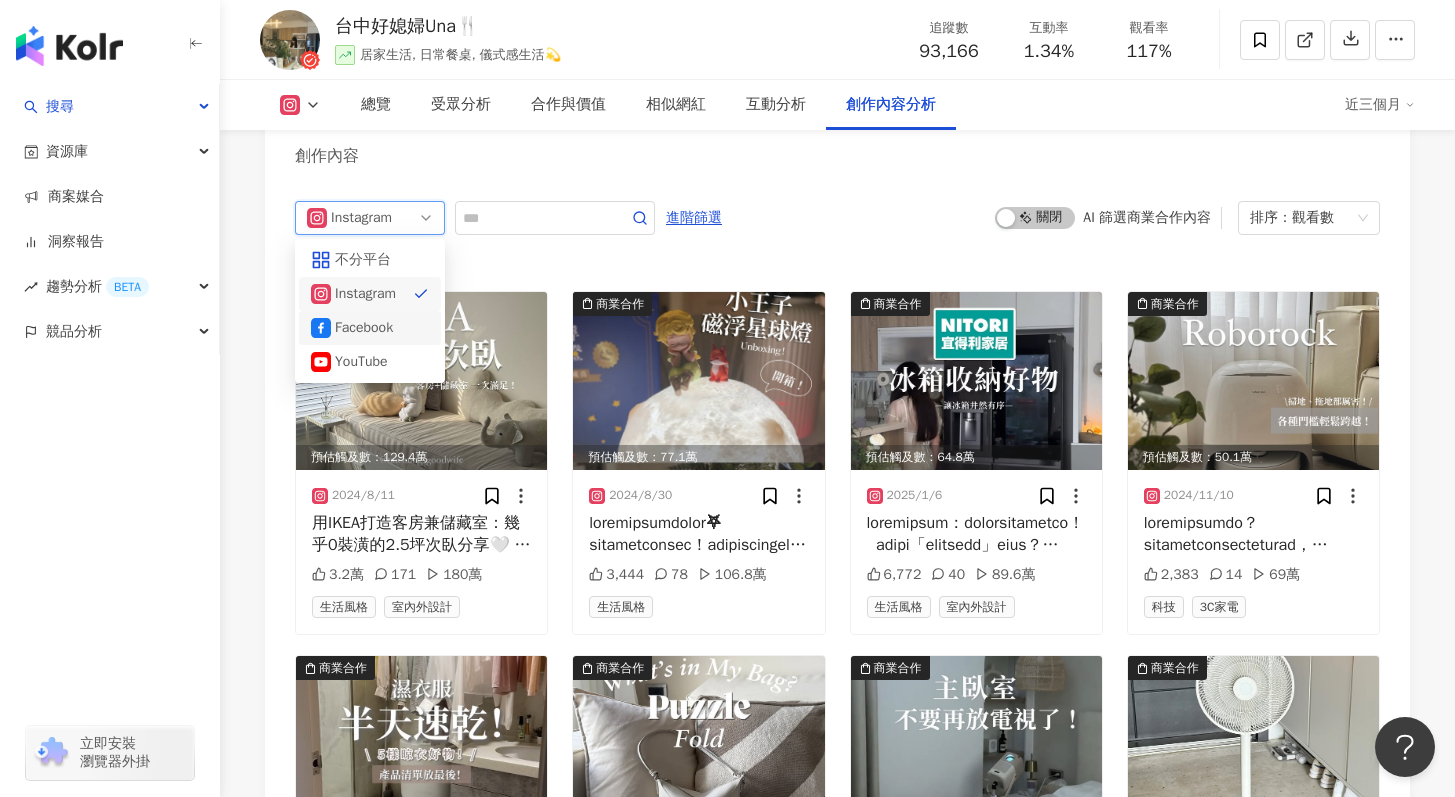 click on "Facebook" at bounding box center [370, 328] 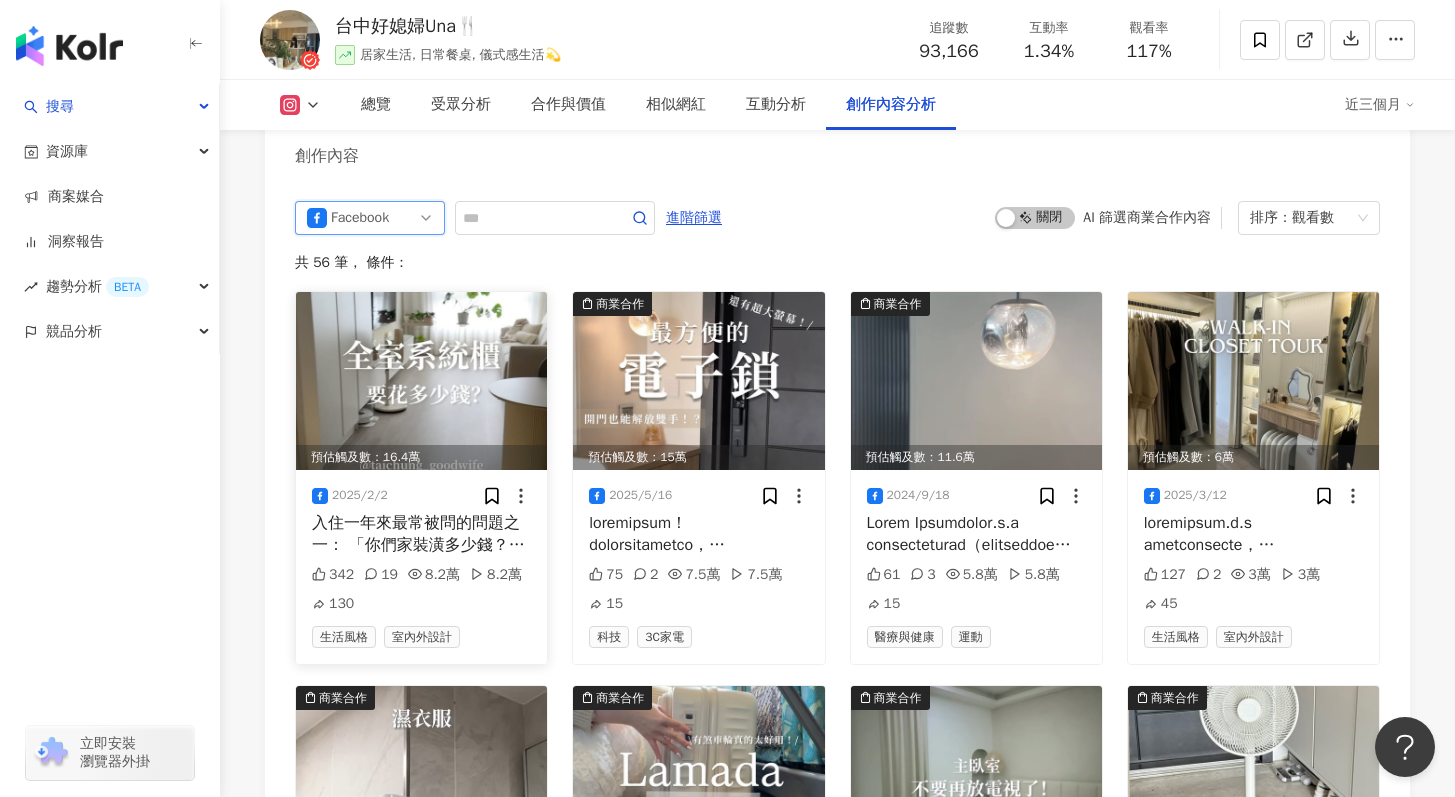 click at bounding box center (421, 381) 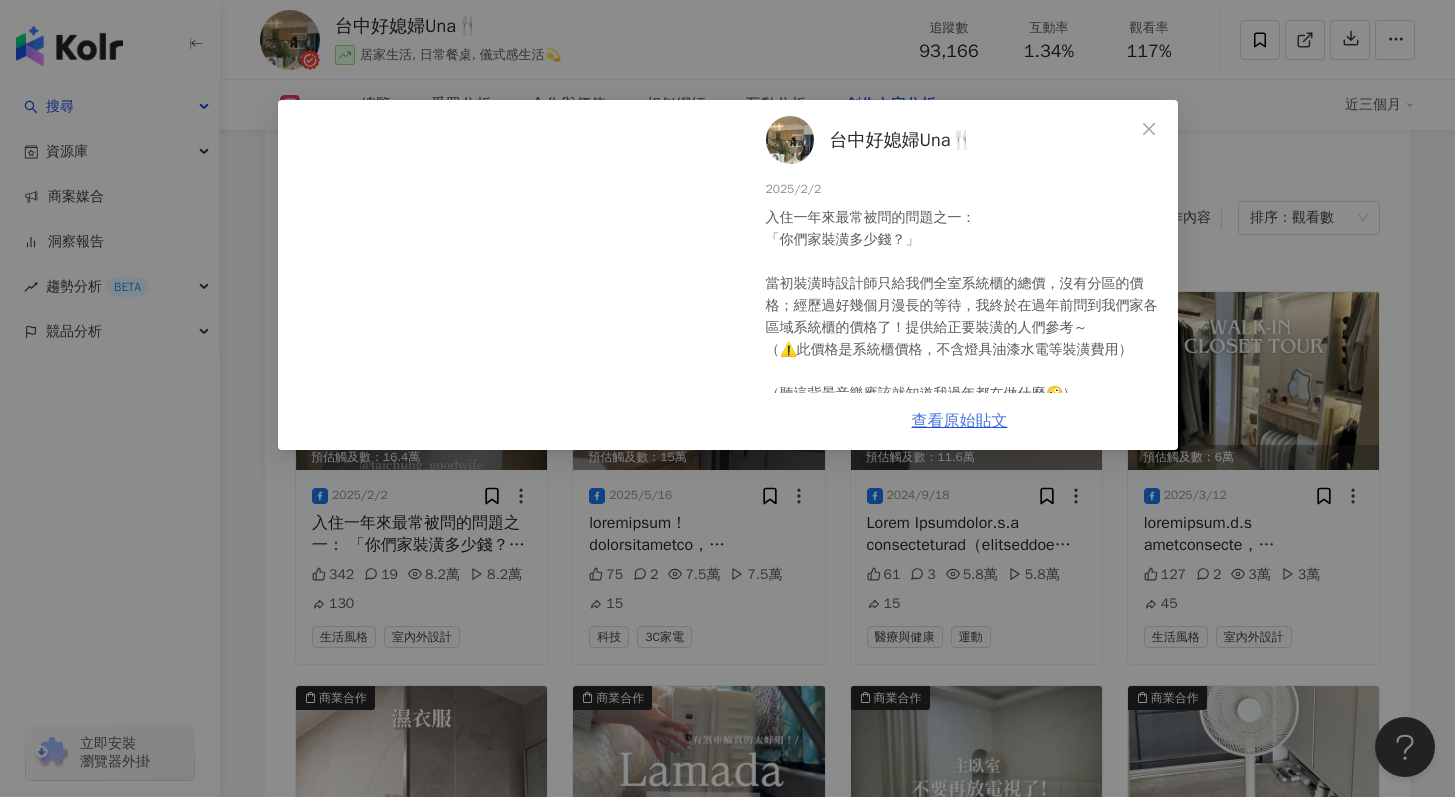 click on "查看原始貼文" at bounding box center (960, 421) 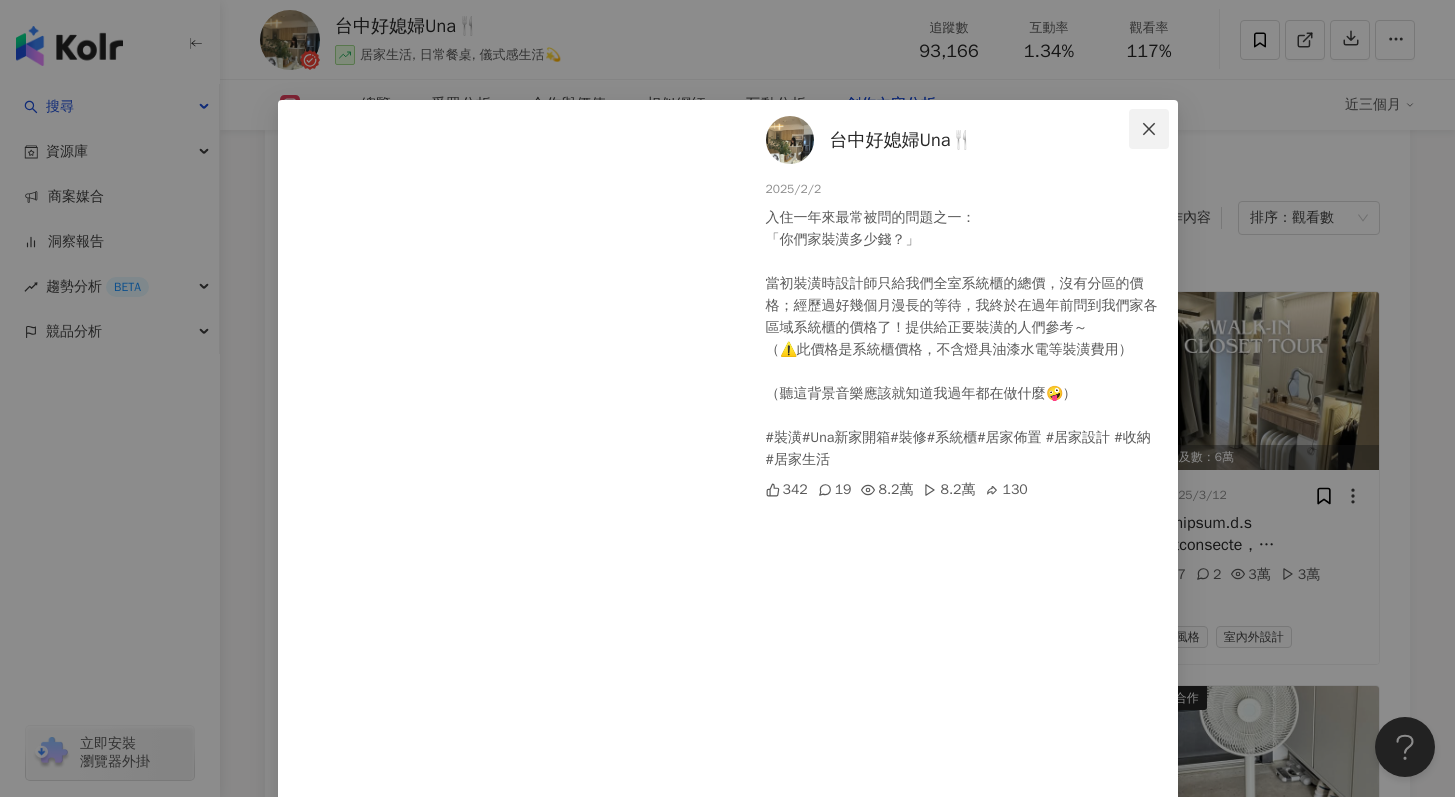 click 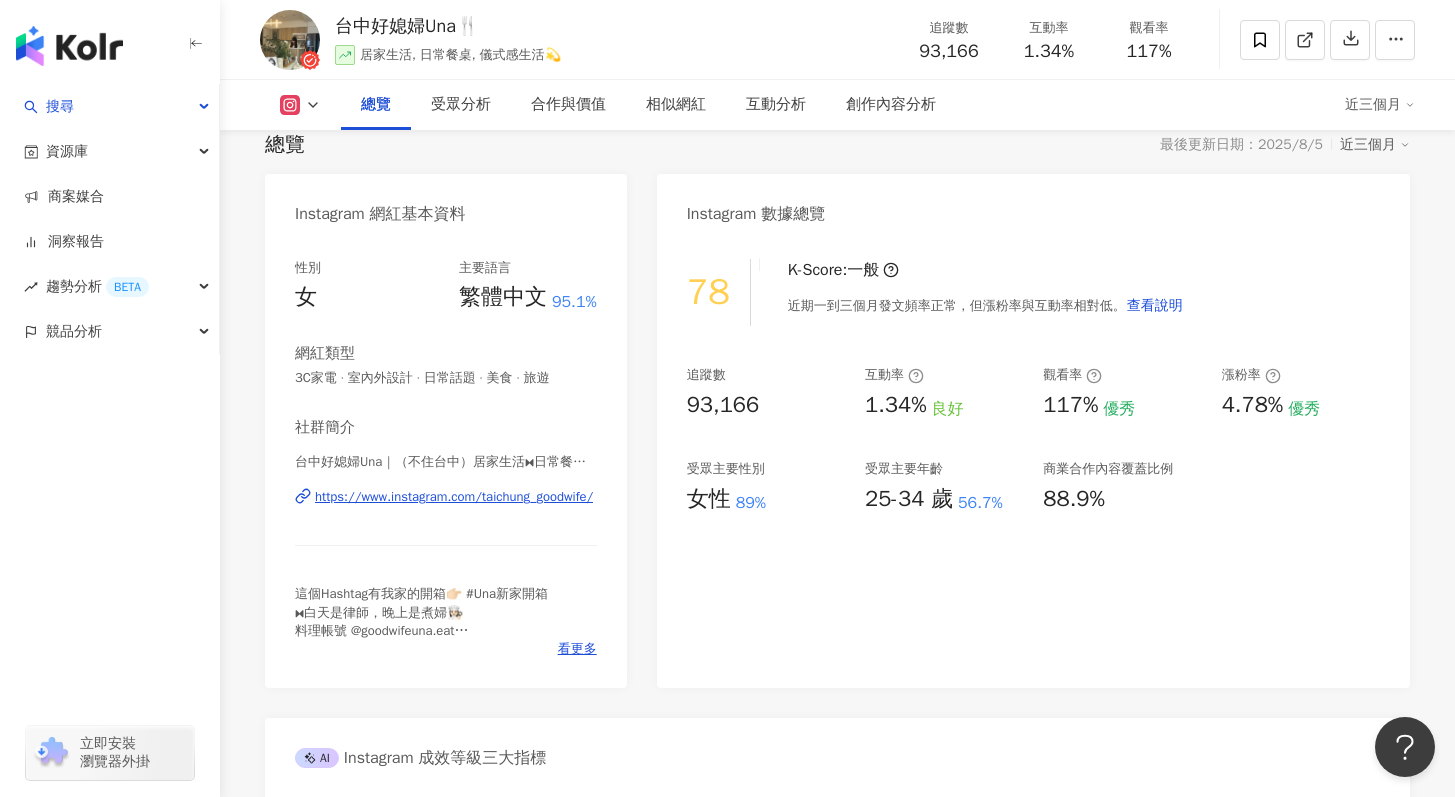 scroll, scrollTop: 0, scrollLeft: 0, axis: both 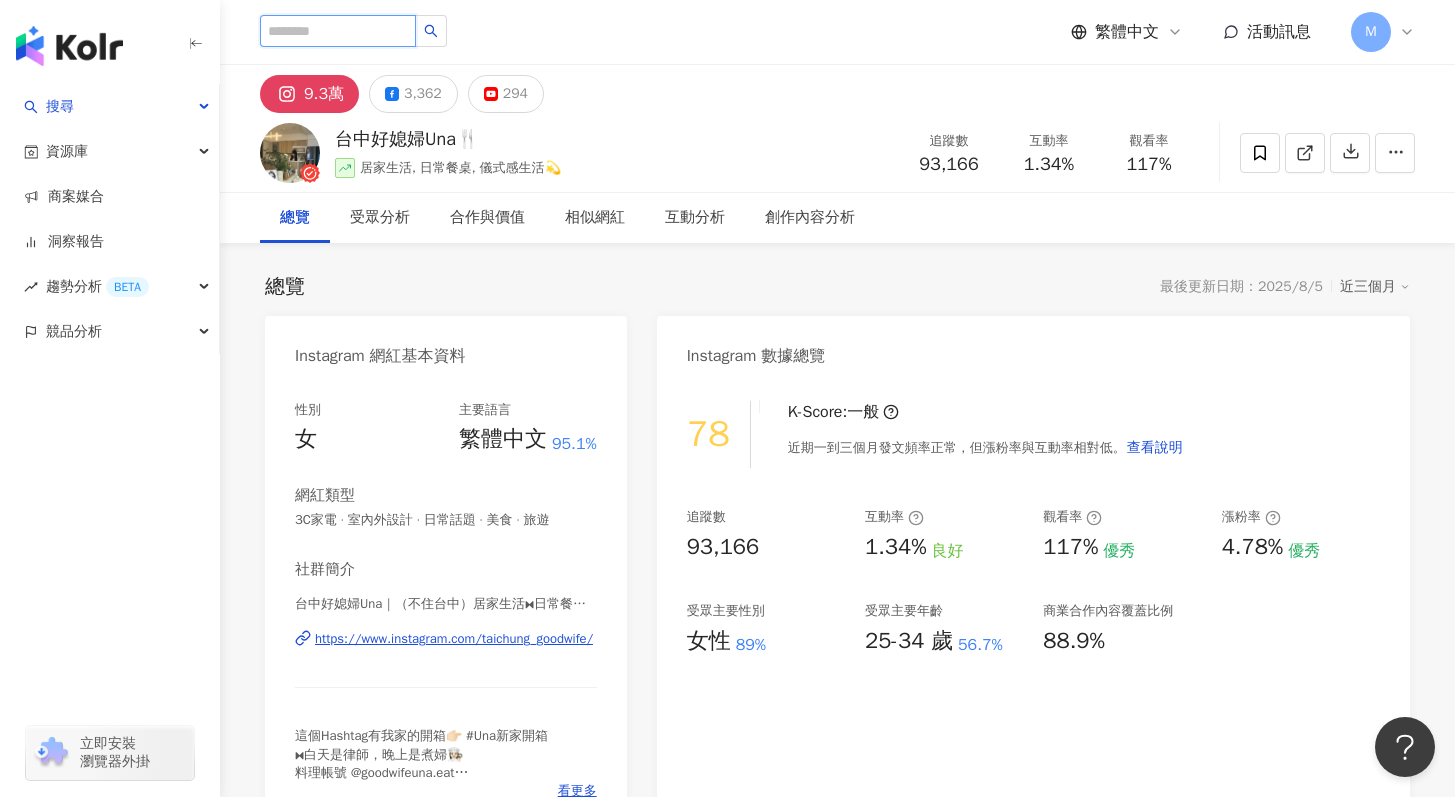 click at bounding box center [338, 31] 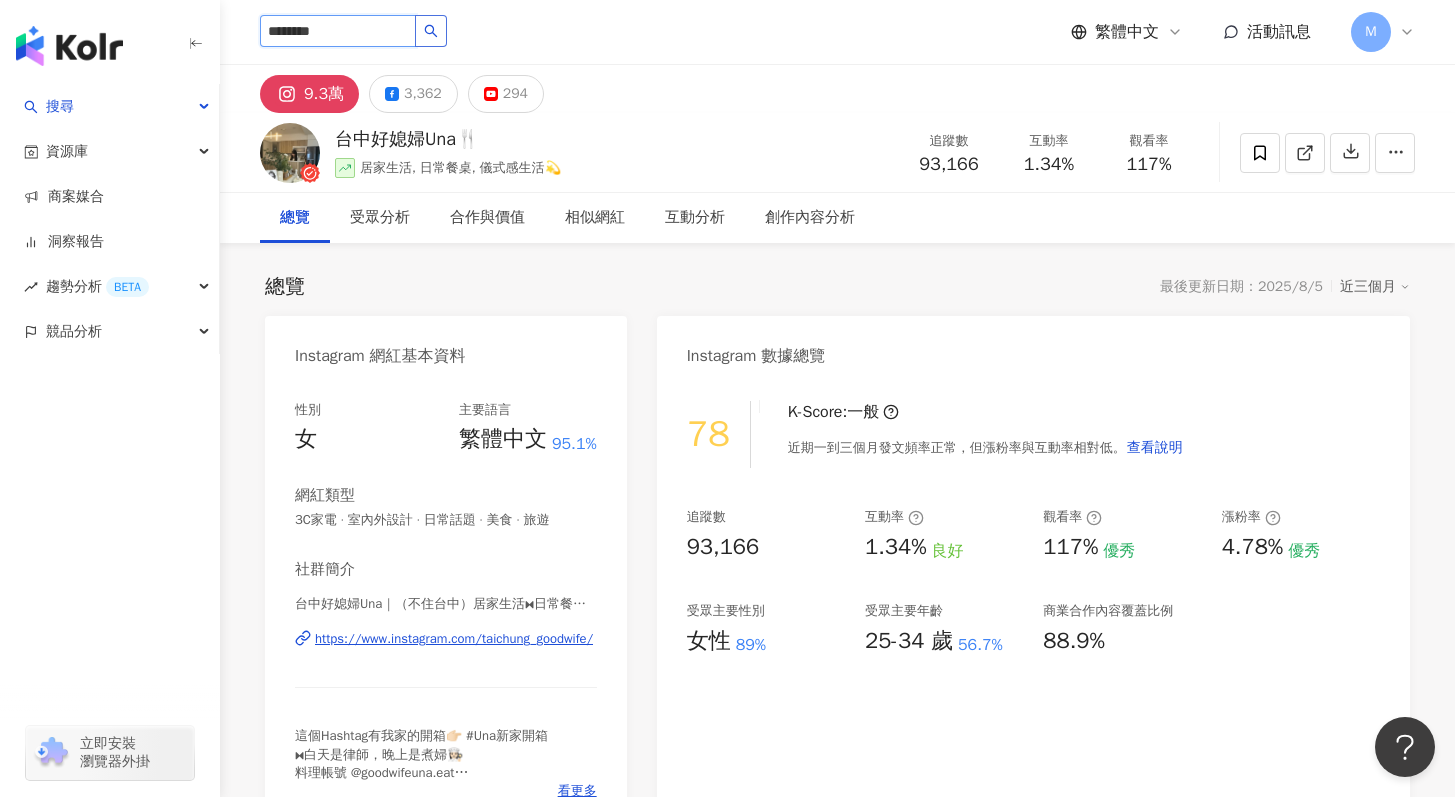 click 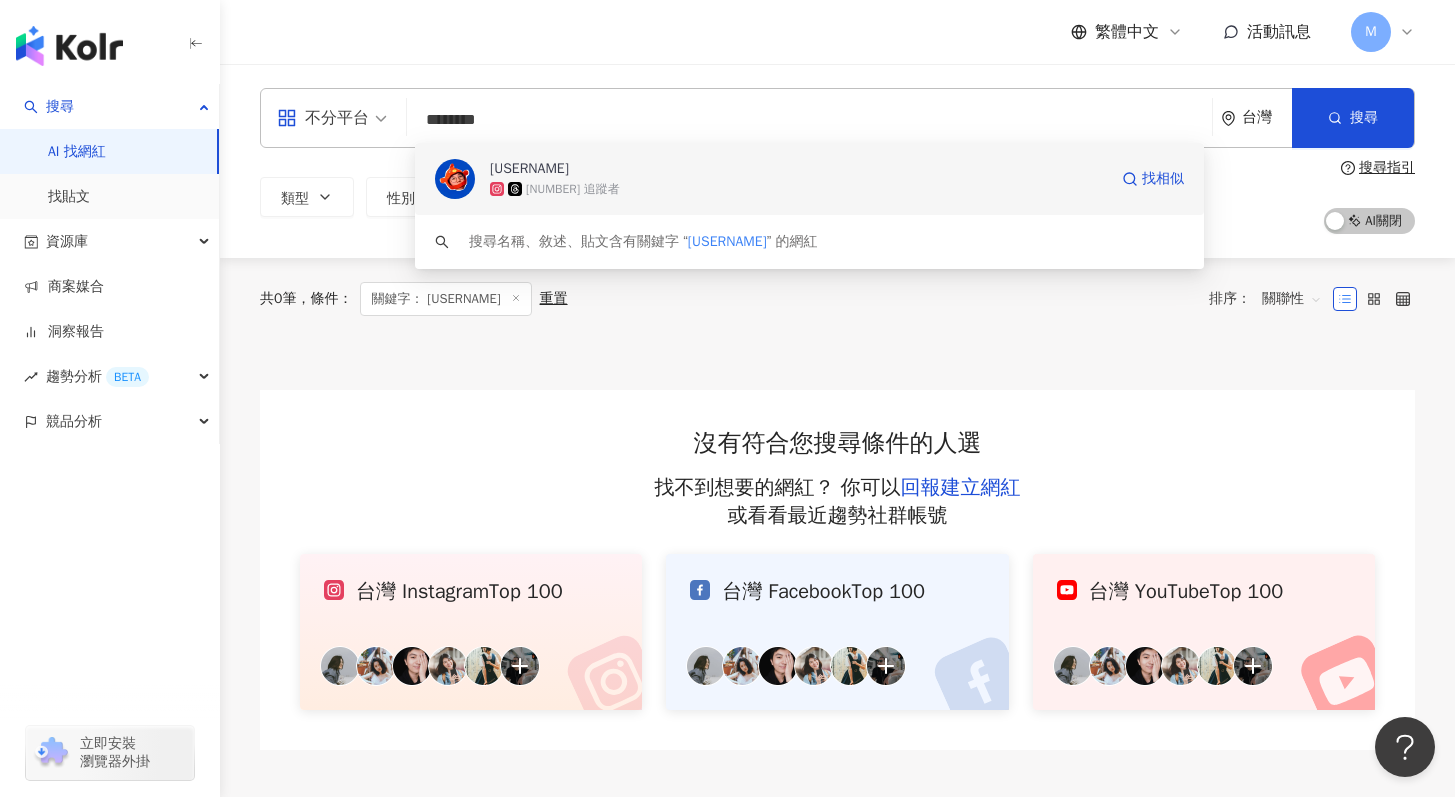 click on "26,453   追蹤者" at bounding box center [798, 189] 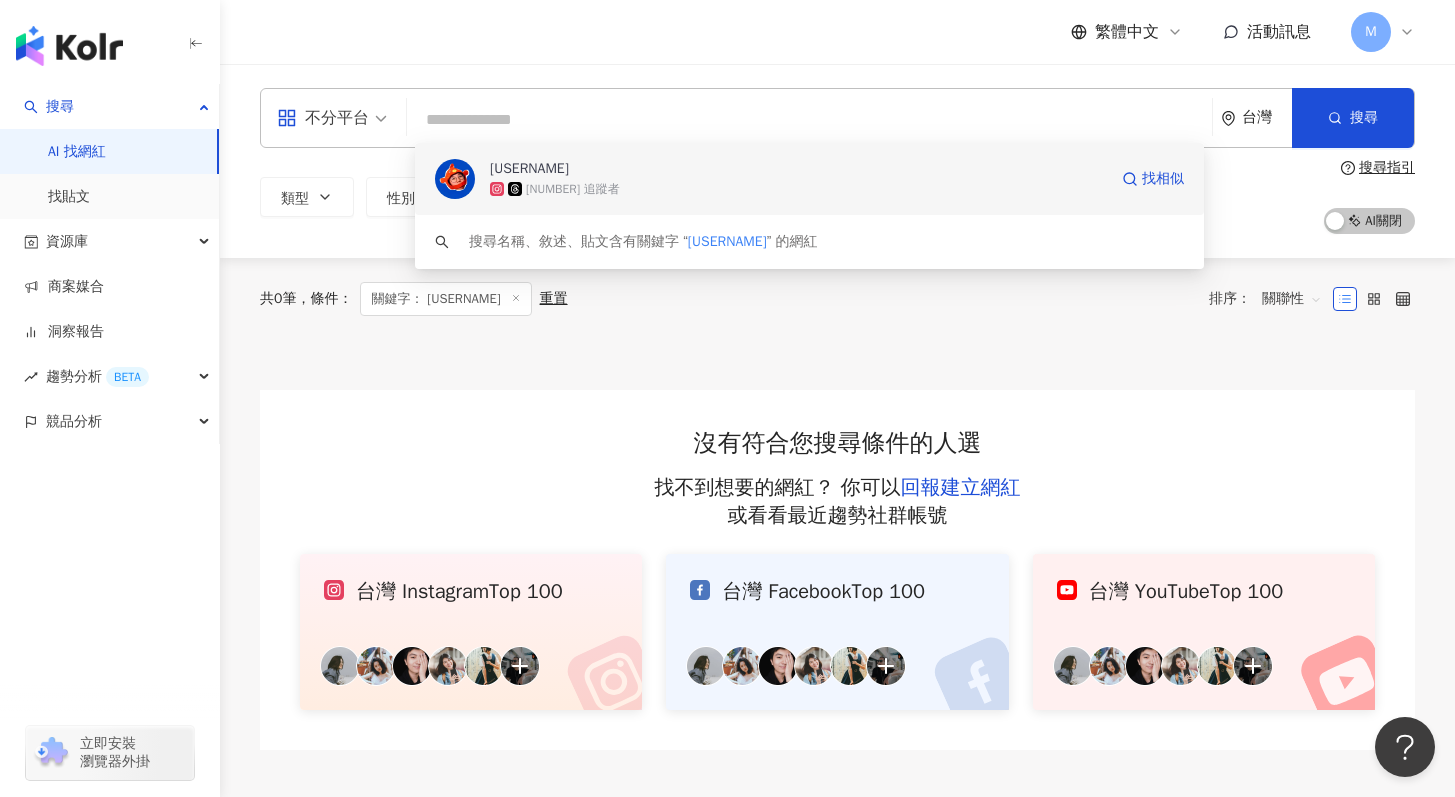 type 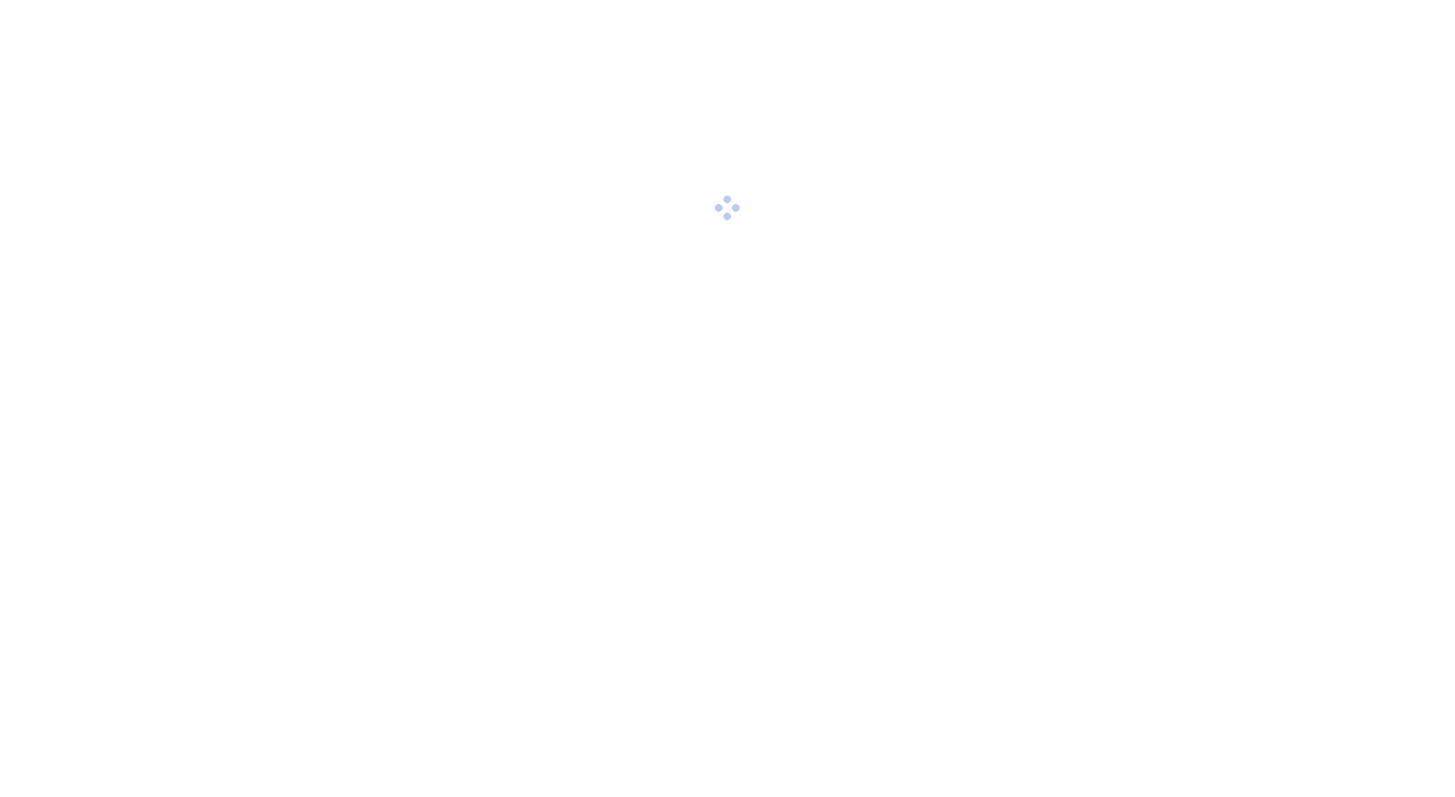 scroll, scrollTop: 0, scrollLeft: 0, axis: both 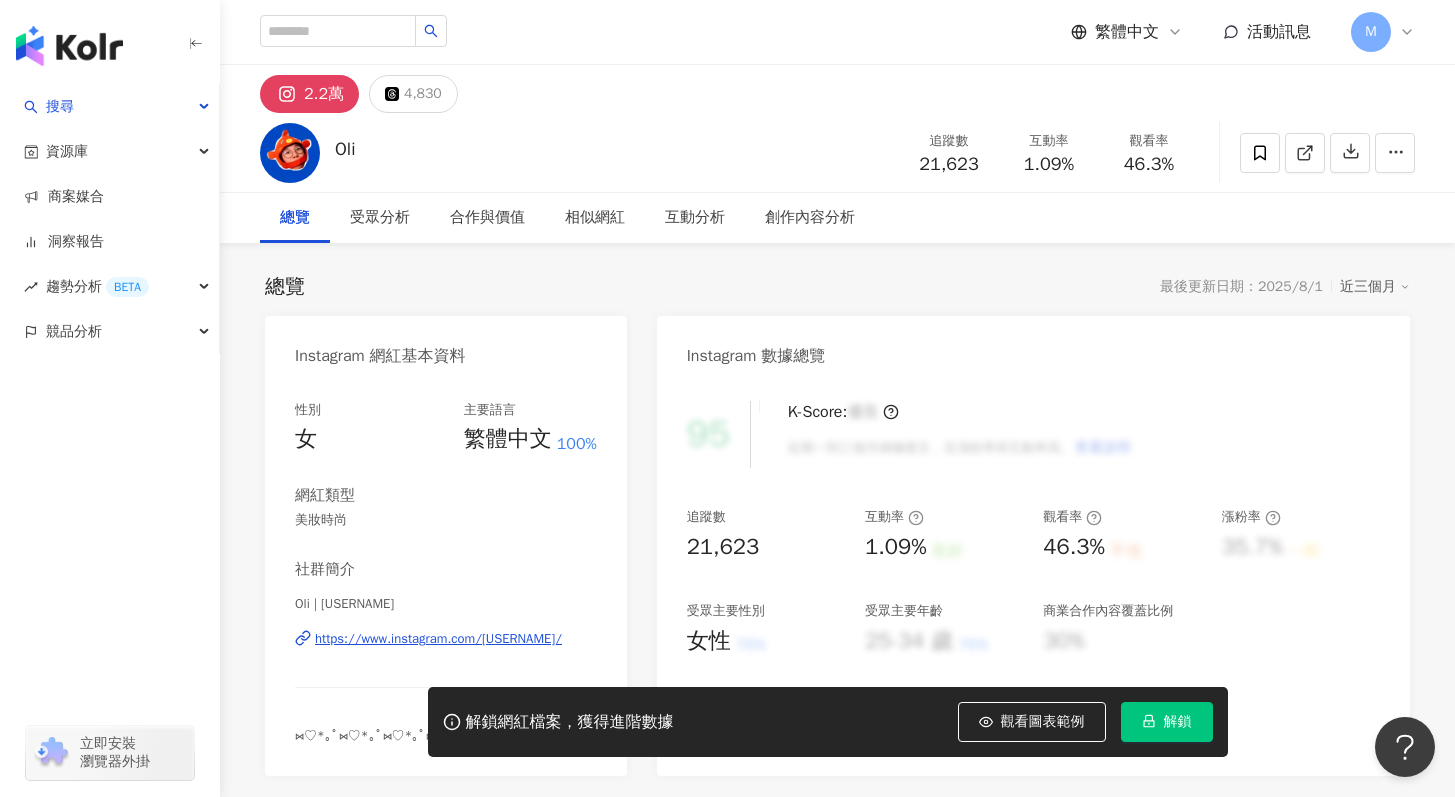 click on "解鎖" at bounding box center (1167, 722) 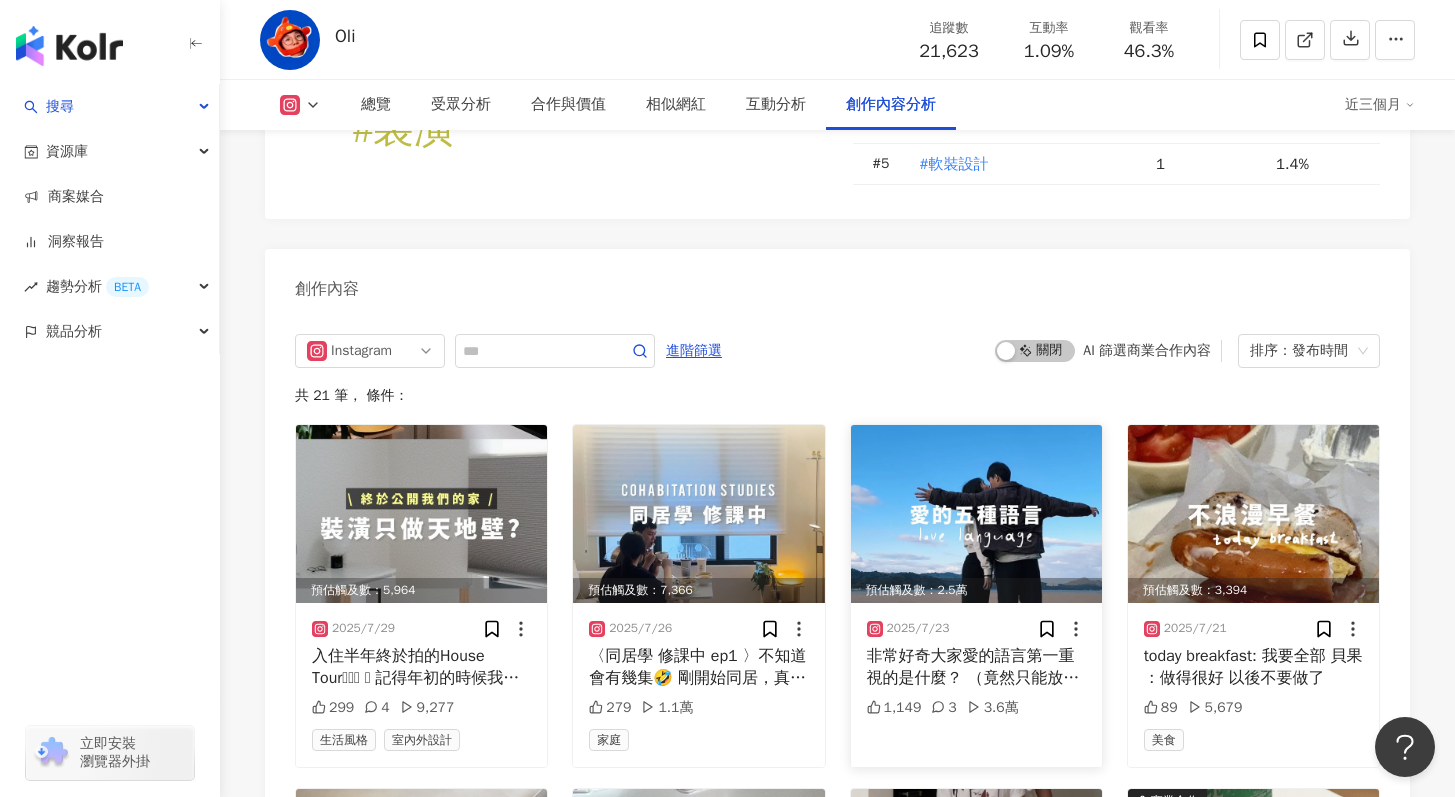 scroll, scrollTop: 5959, scrollLeft: 0, axis: vertical 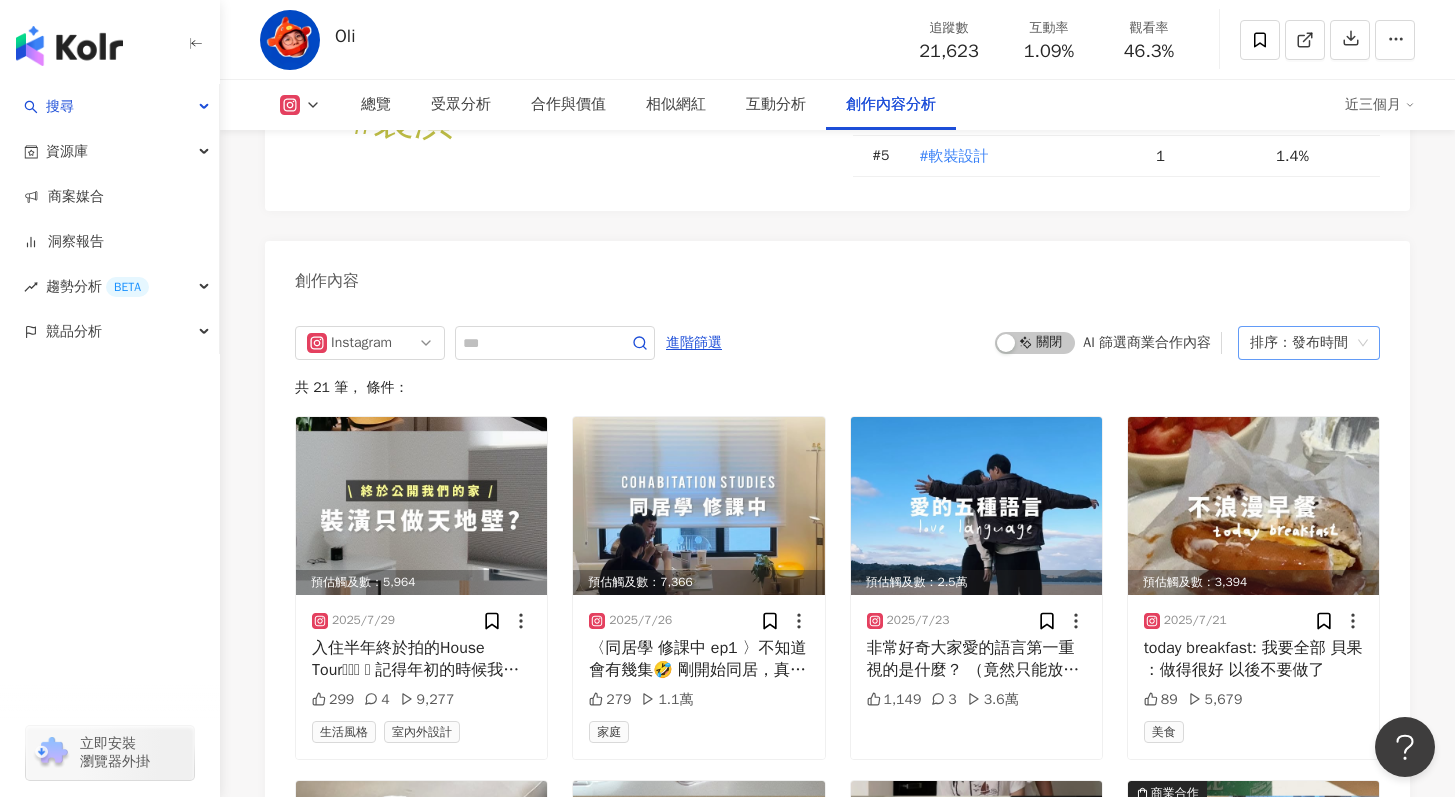 click on "排序：發布時間" at bounding box center [1300, 343] 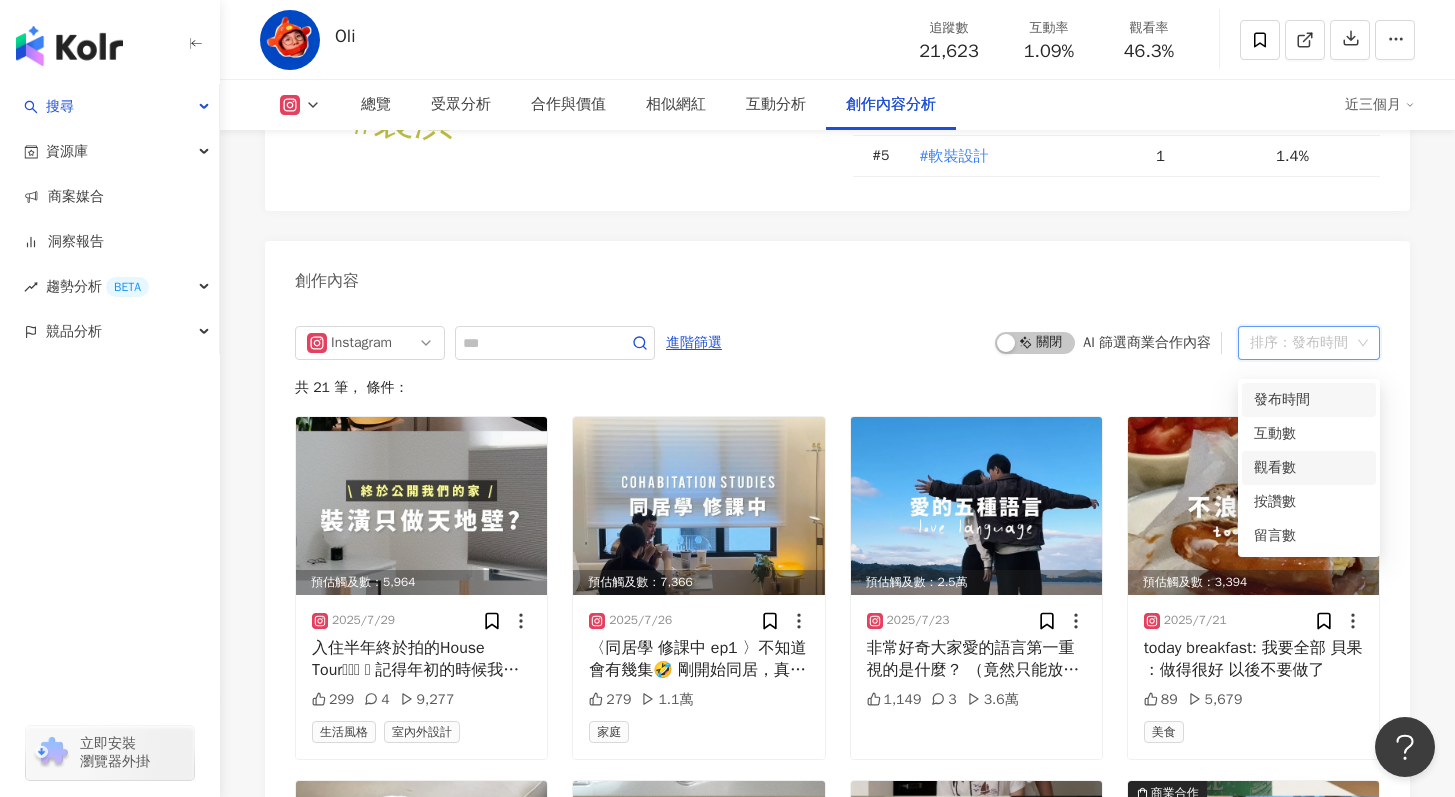 click on "觀看數" at bounding box center (1309, 468) 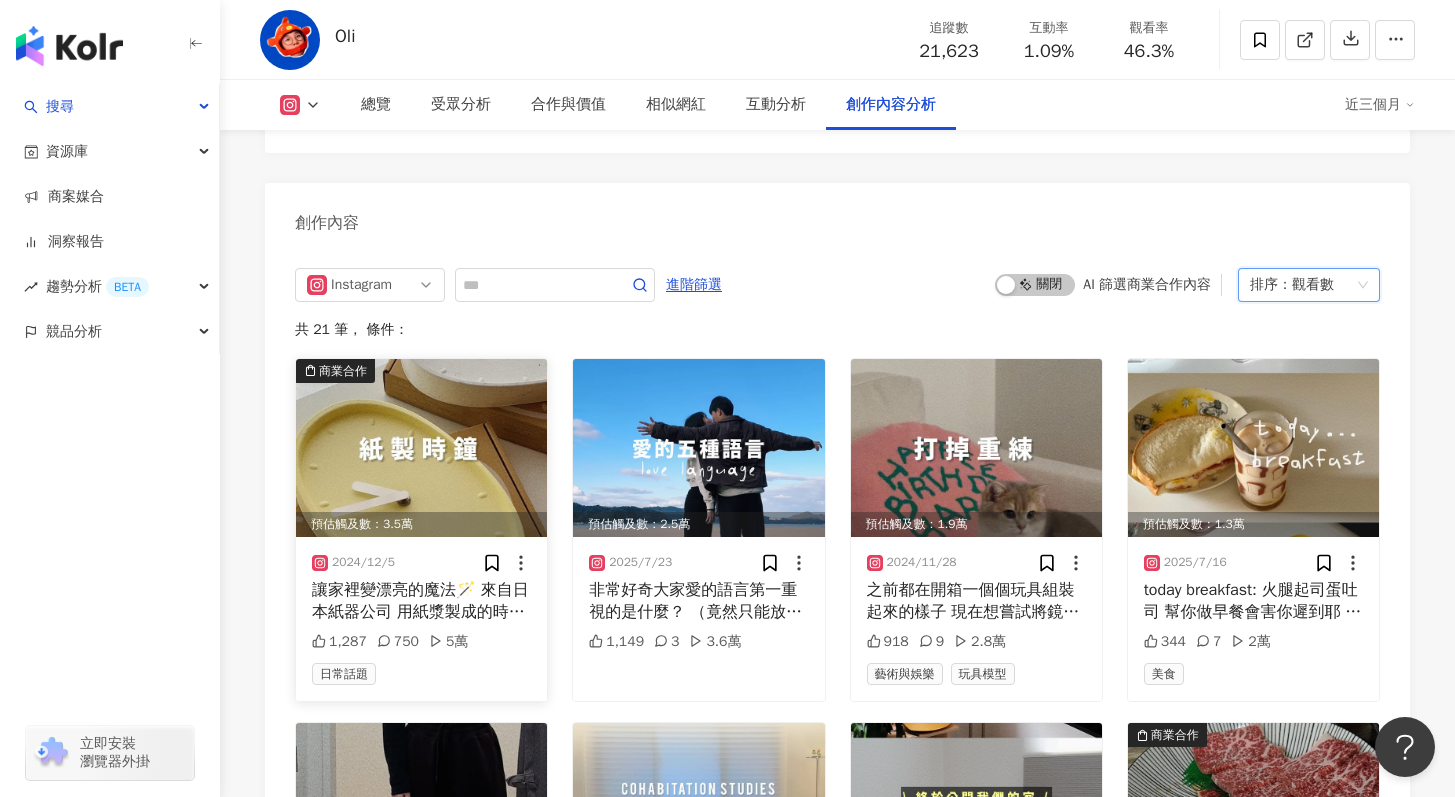 scroll, scrollTop: 5996, scrollLeft: 0, axis: vertical 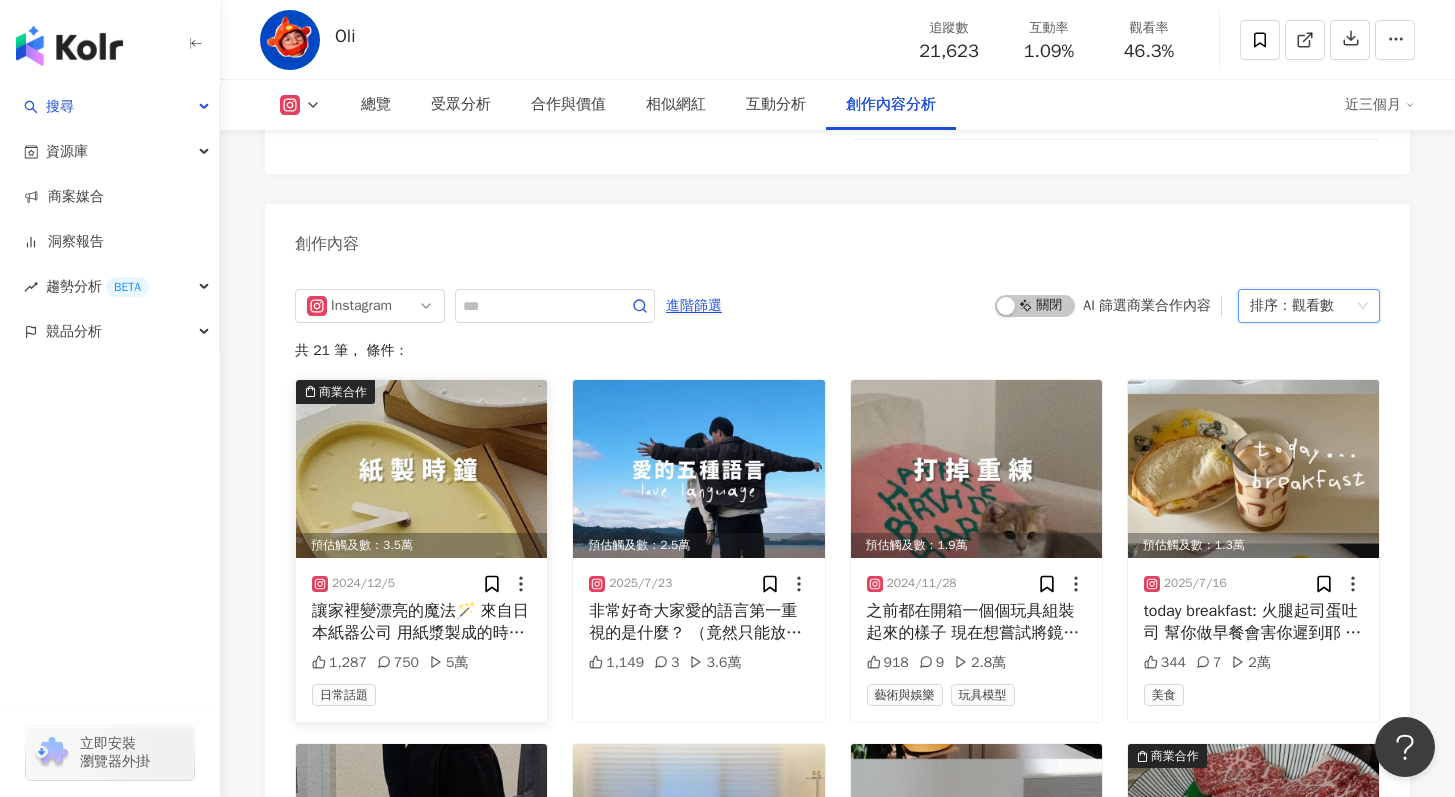 click at bounding box center [421, 469] 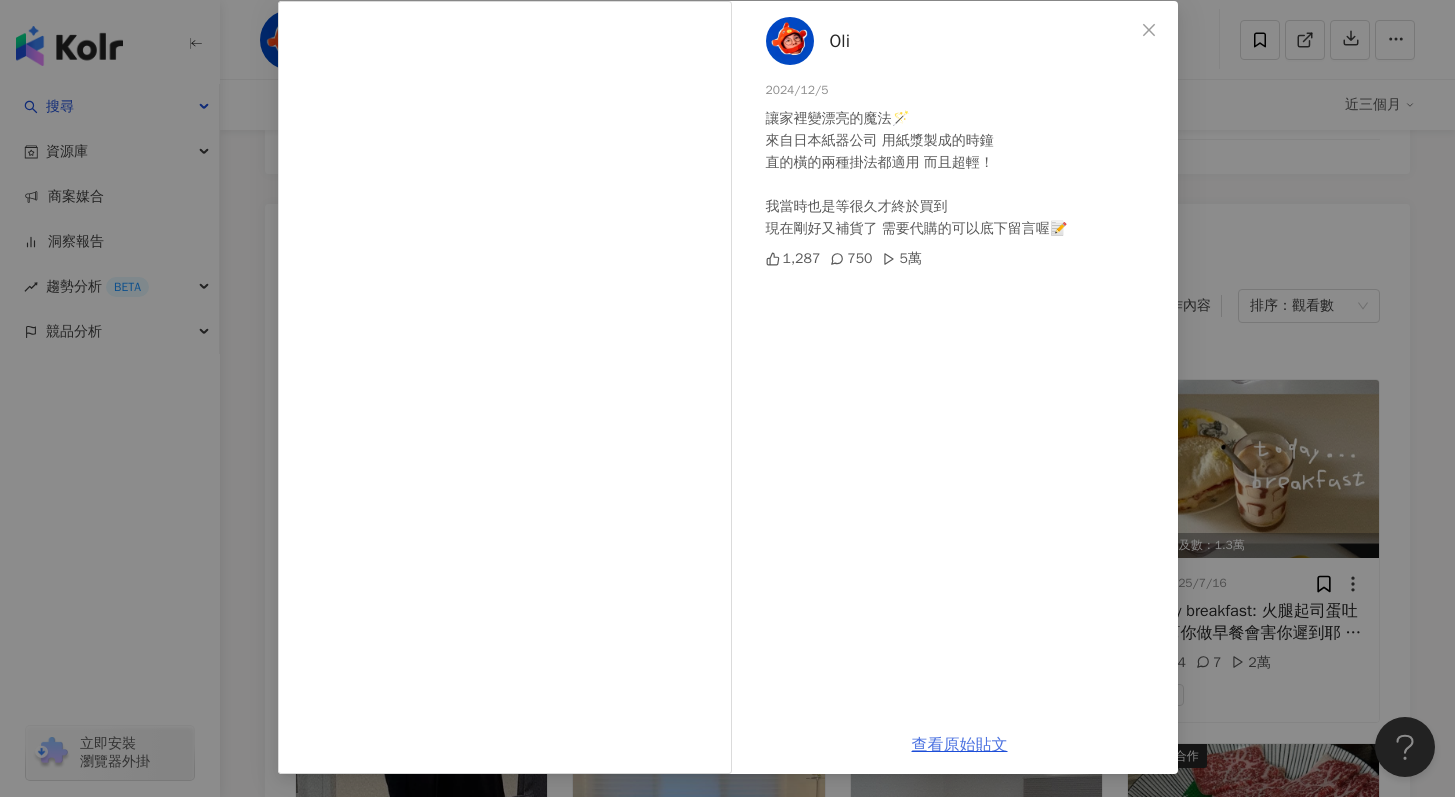 scroll, scrollTop: 100, scrollLeft: 0, axis: vertical 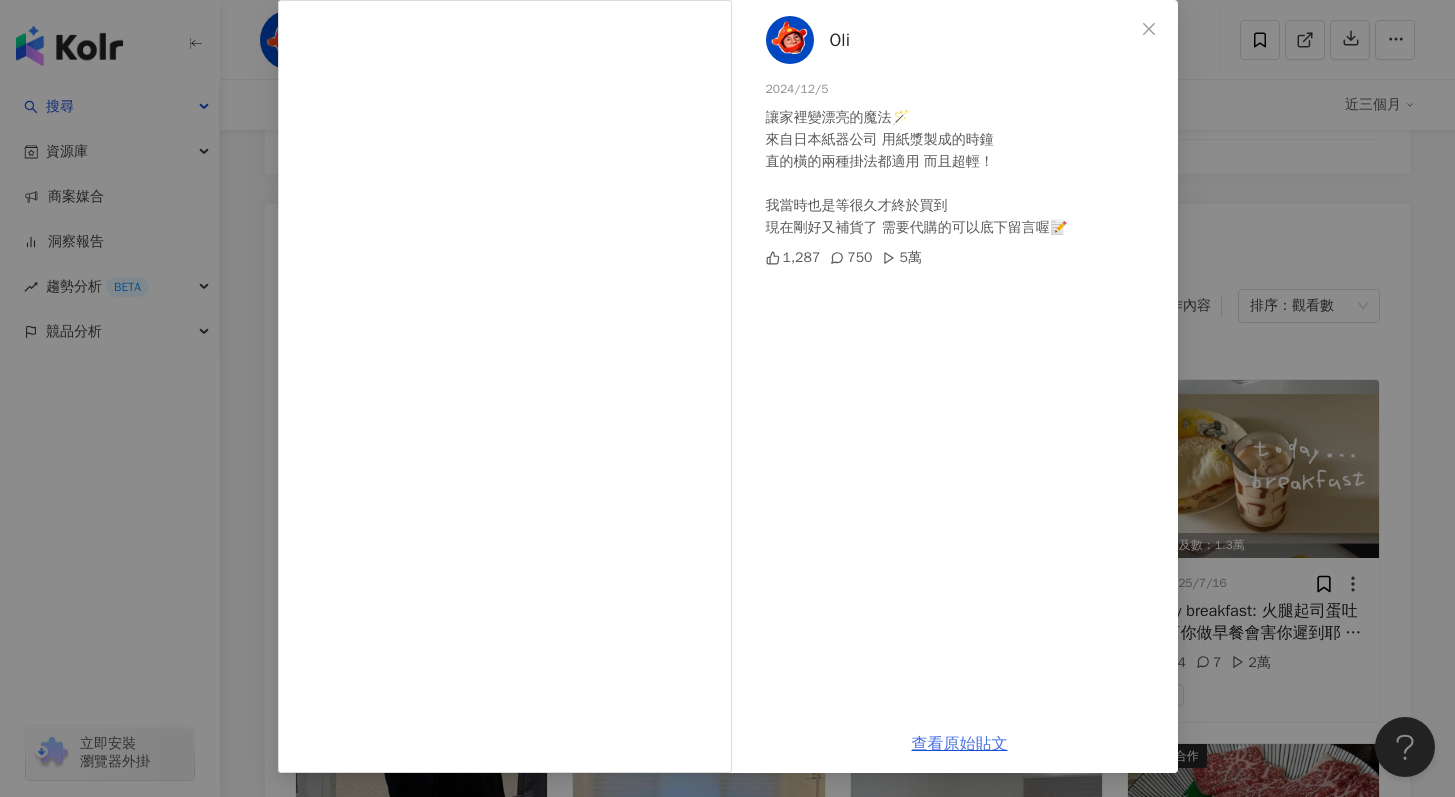 click on "查看原始貼文" at bounding box center [960, 744] 